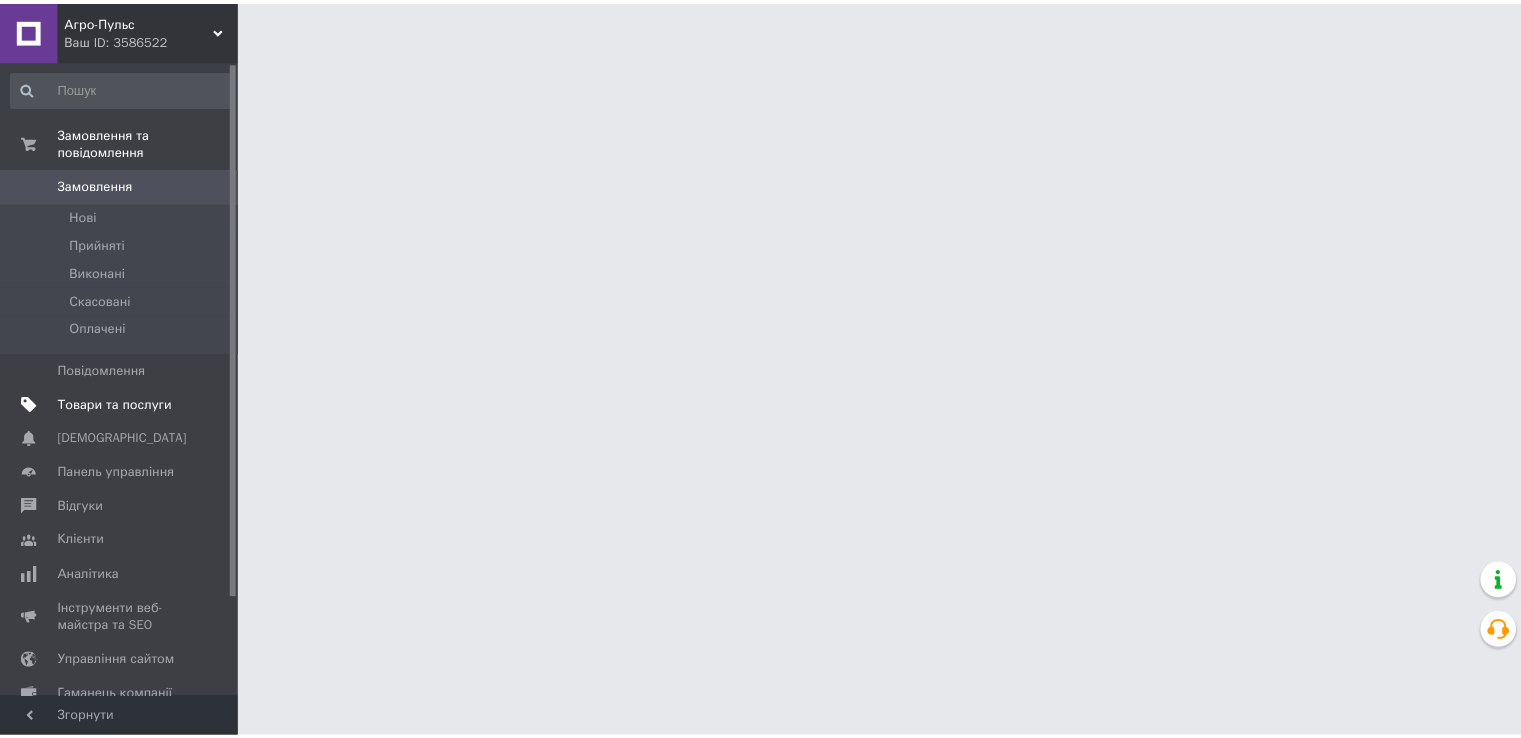 scroll, scrollTop: 0, scrollLeft: 0, axis: both 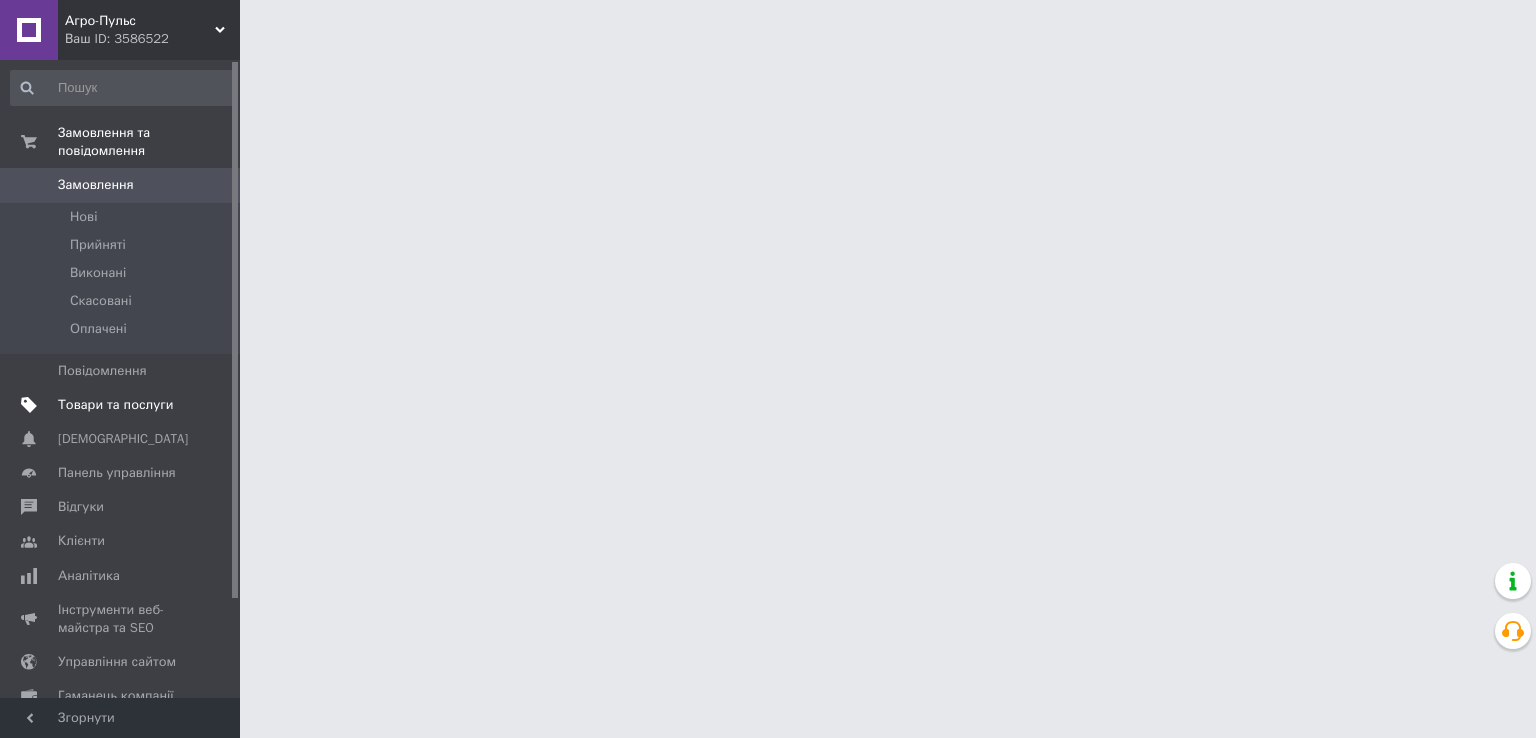 click on "Товари та послуги" at bounding box center (115, 405) 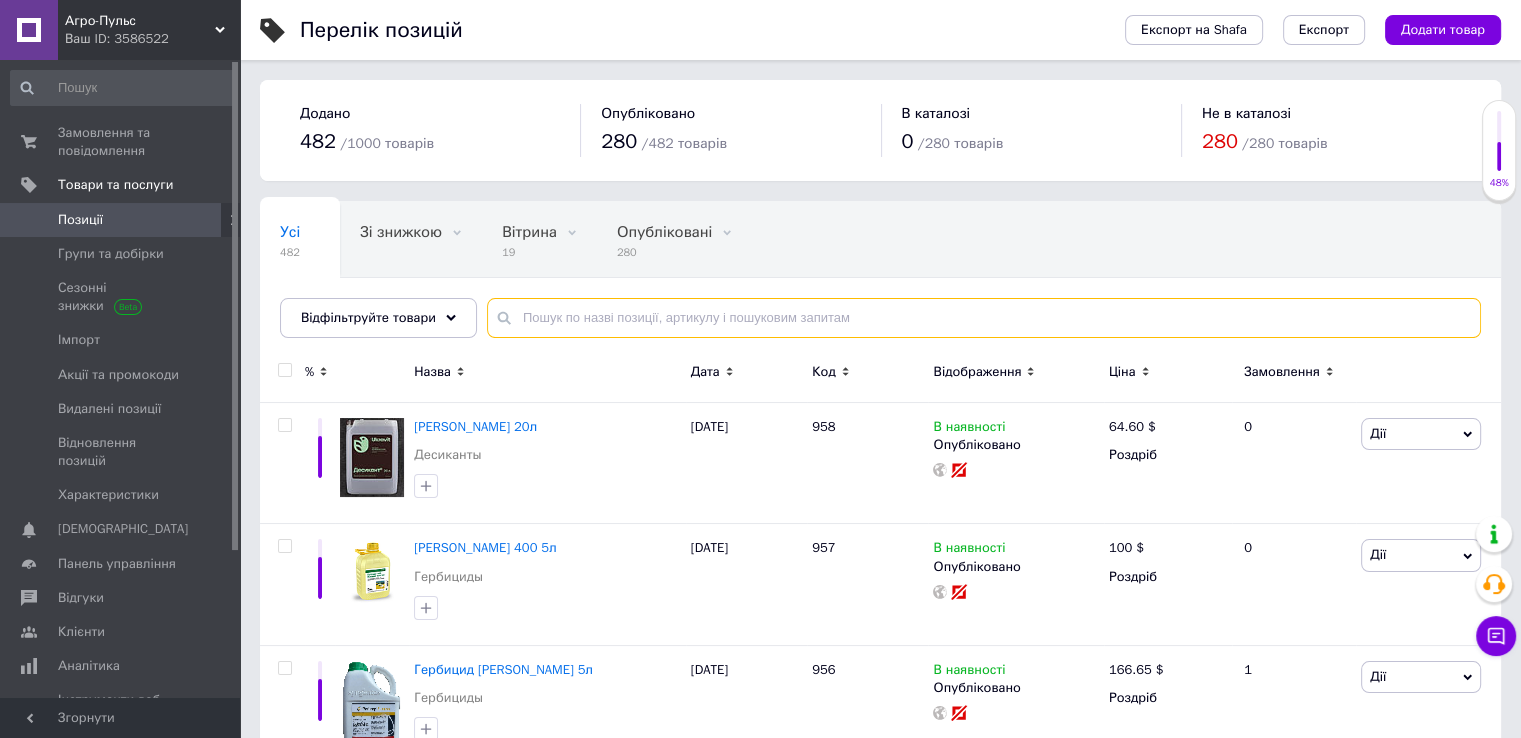 click at bounding box center (984, 318) 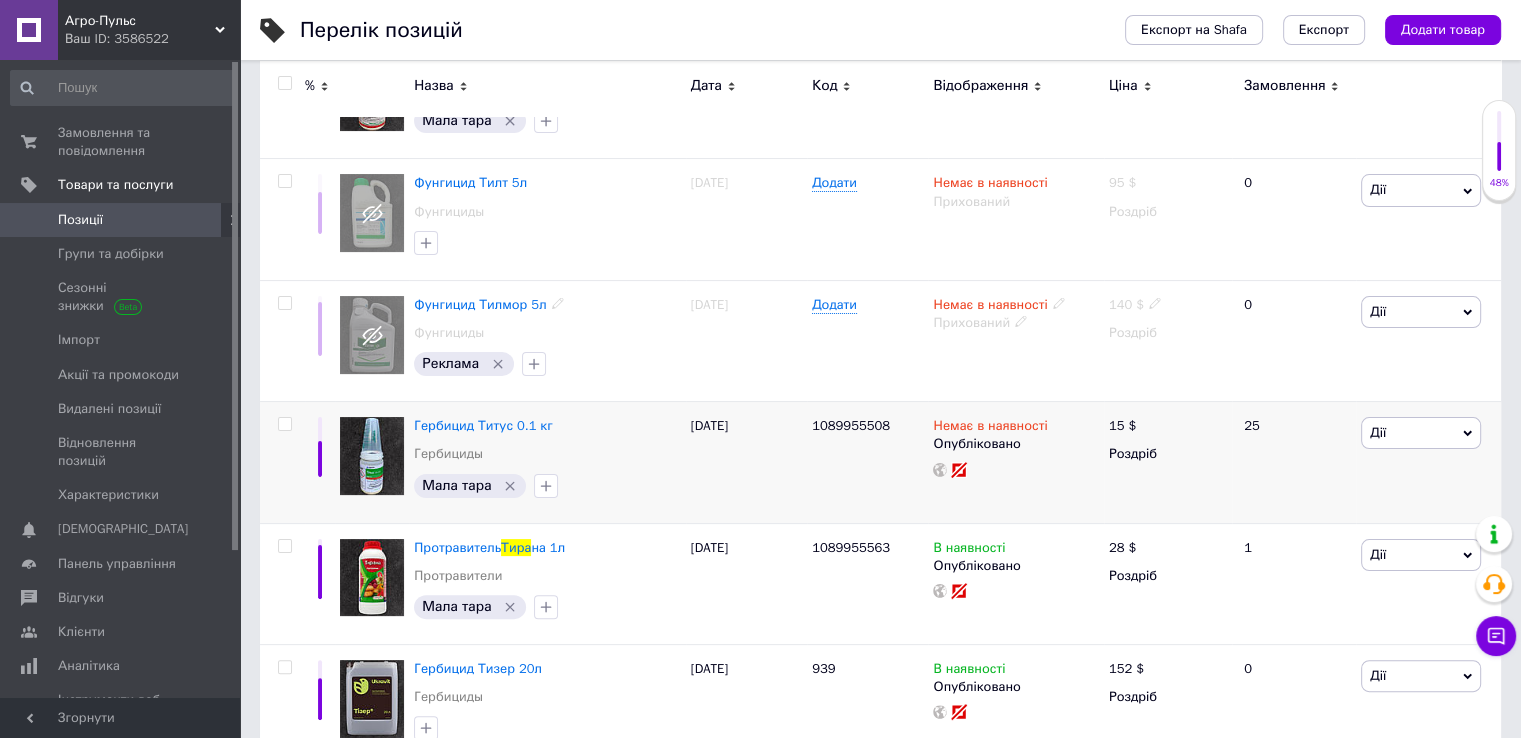 scroll, scrollTop: 400, scrollLeft: 0, axis: vertical 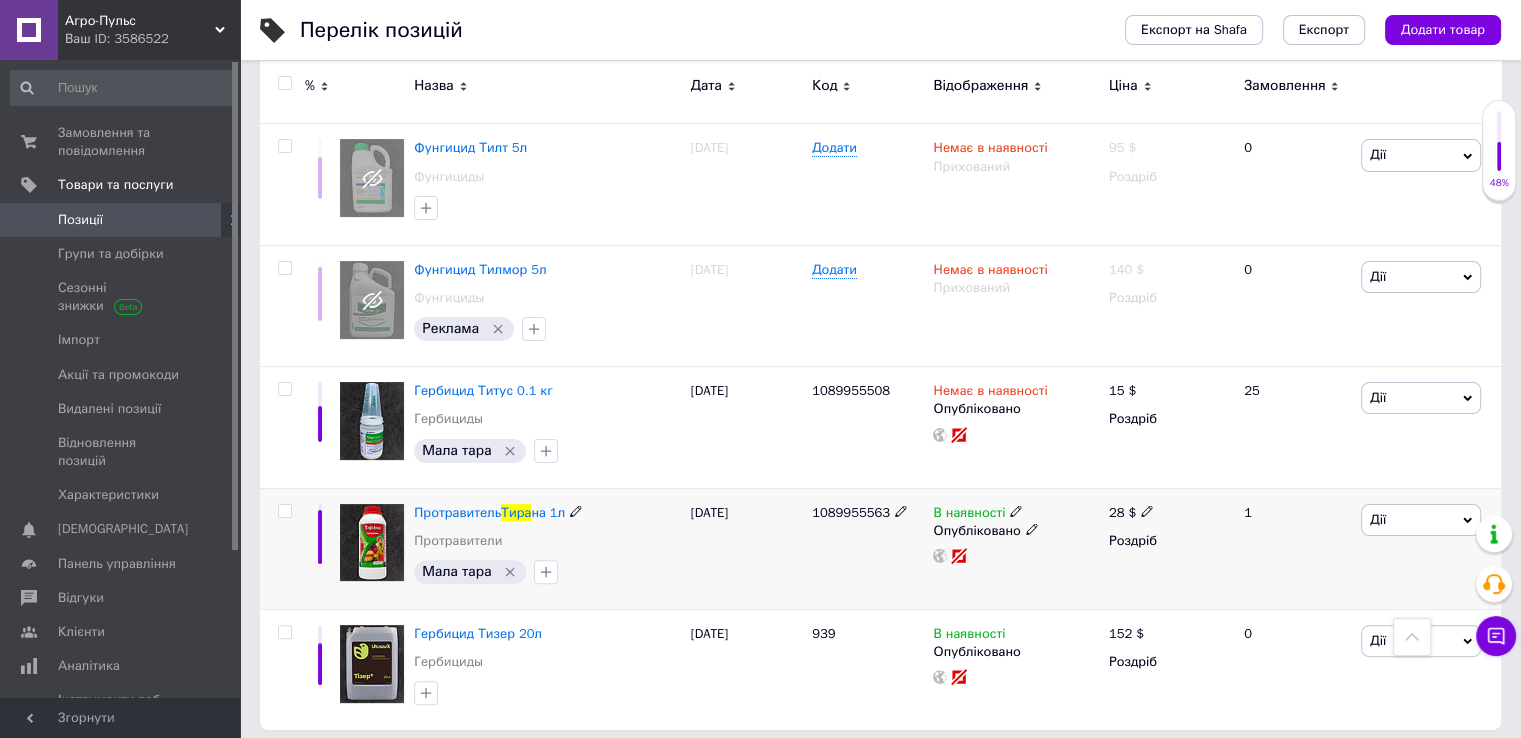 type on "тира" 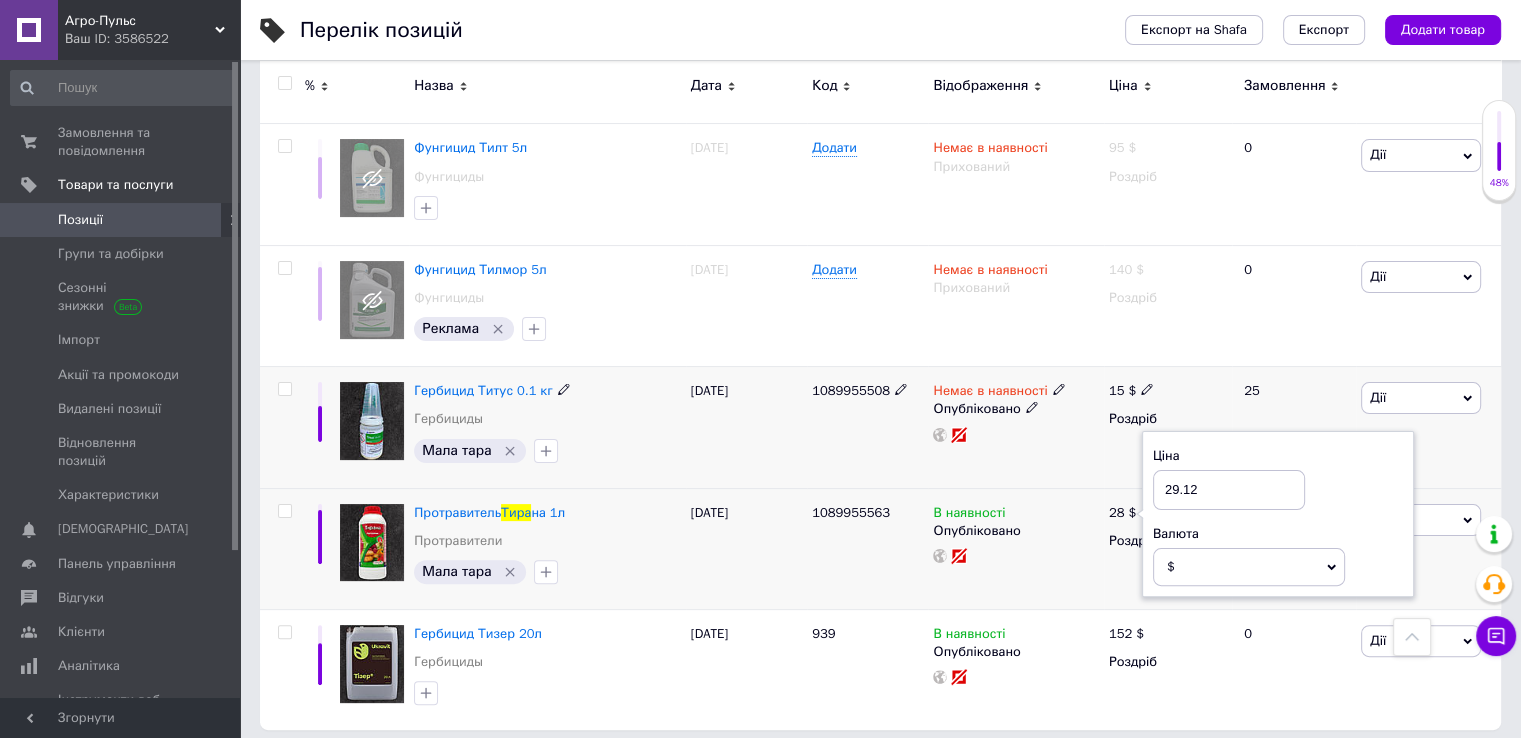 type on "29.12" 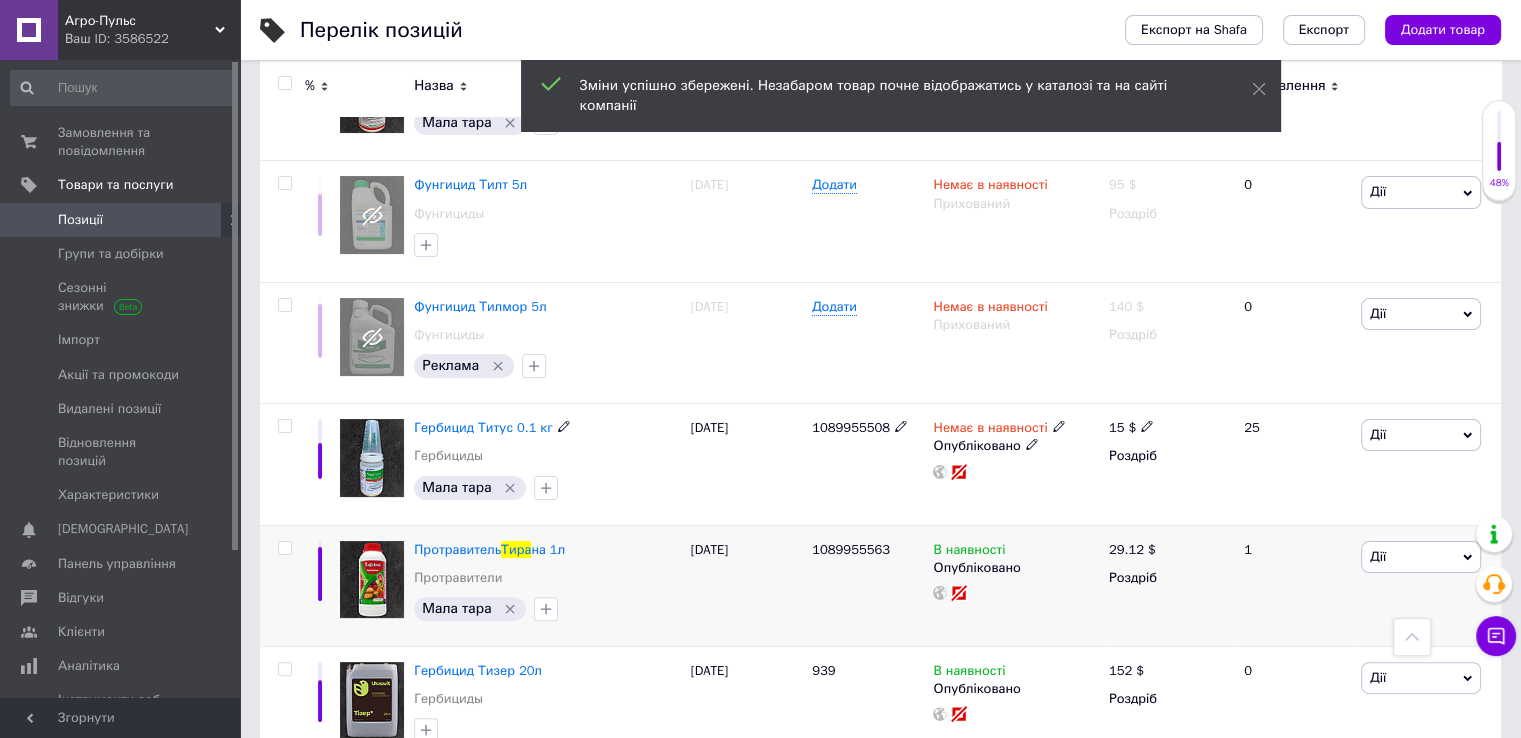 scroll, scrollTop: 0, scrollLeft: 0, axis: both 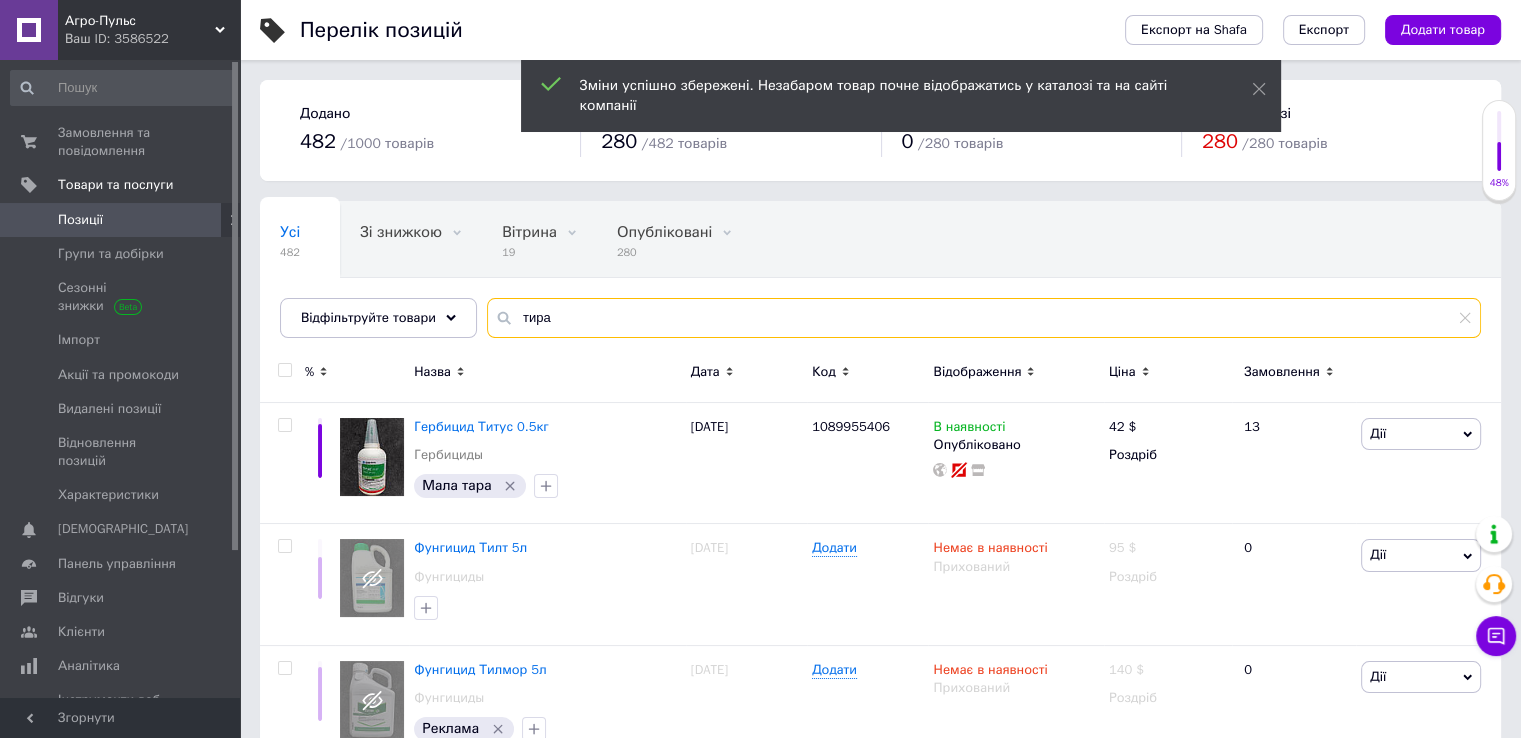 click on "тира" at bounding box center [984, 318] 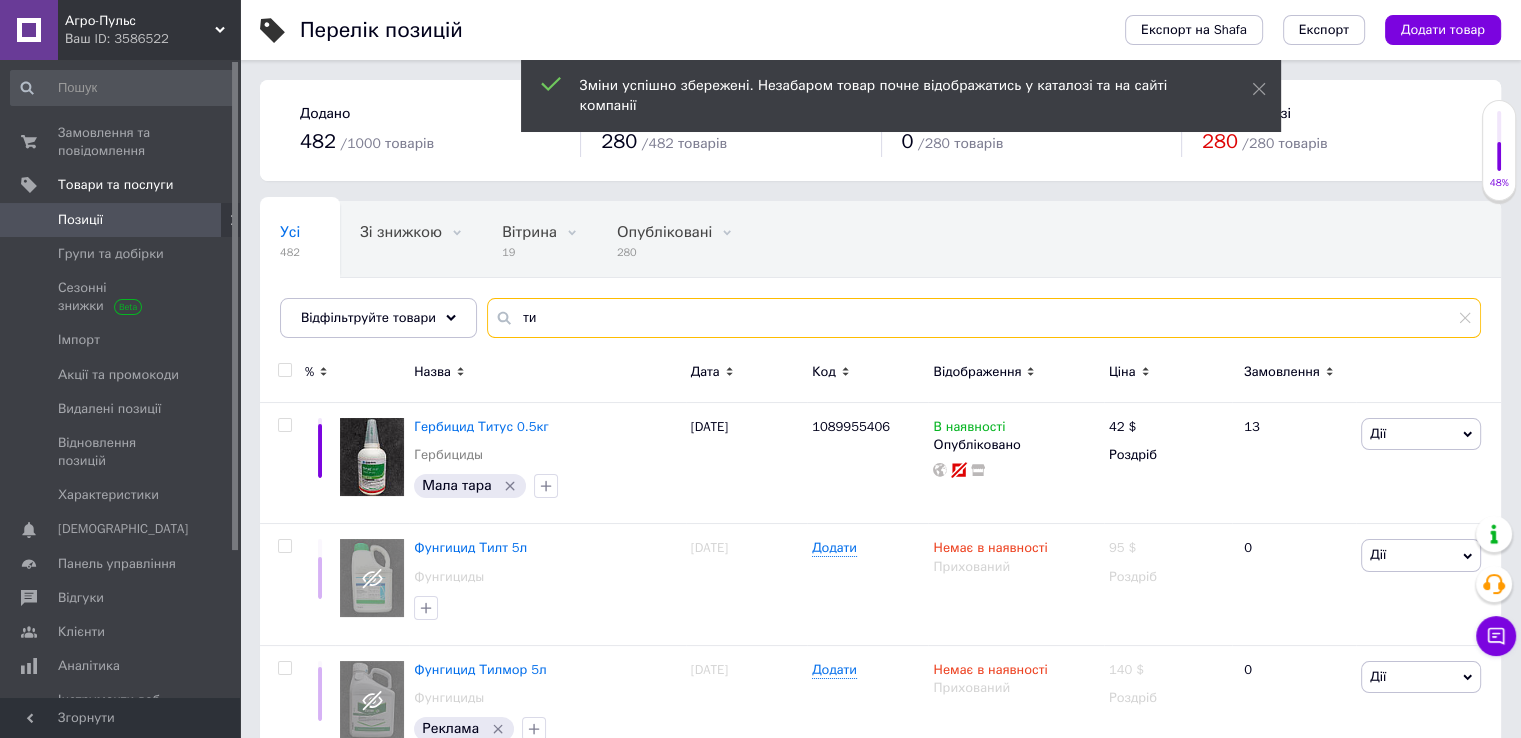 type on "т" 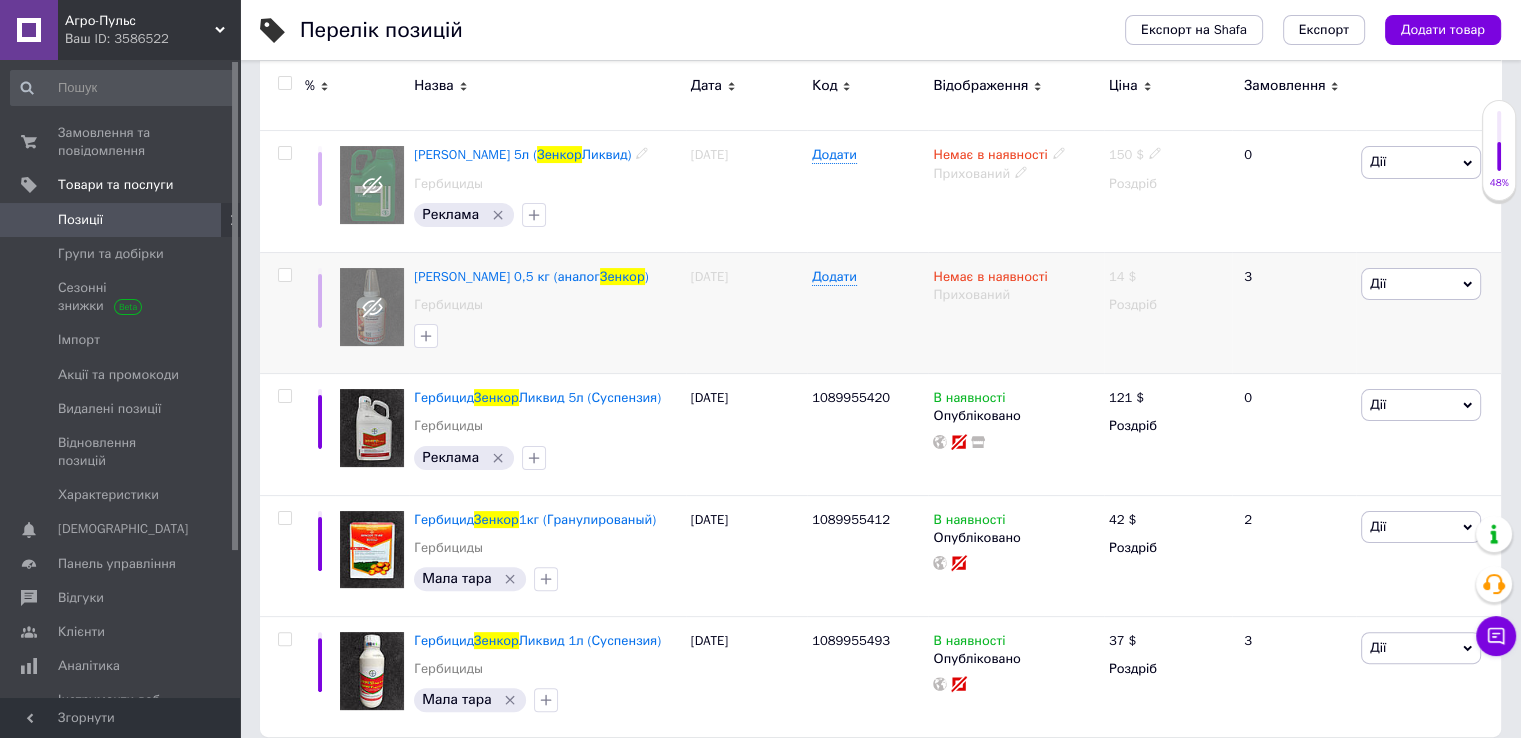 scroll, scrollTop: 400, scrollLeft: 0, axis: vertical 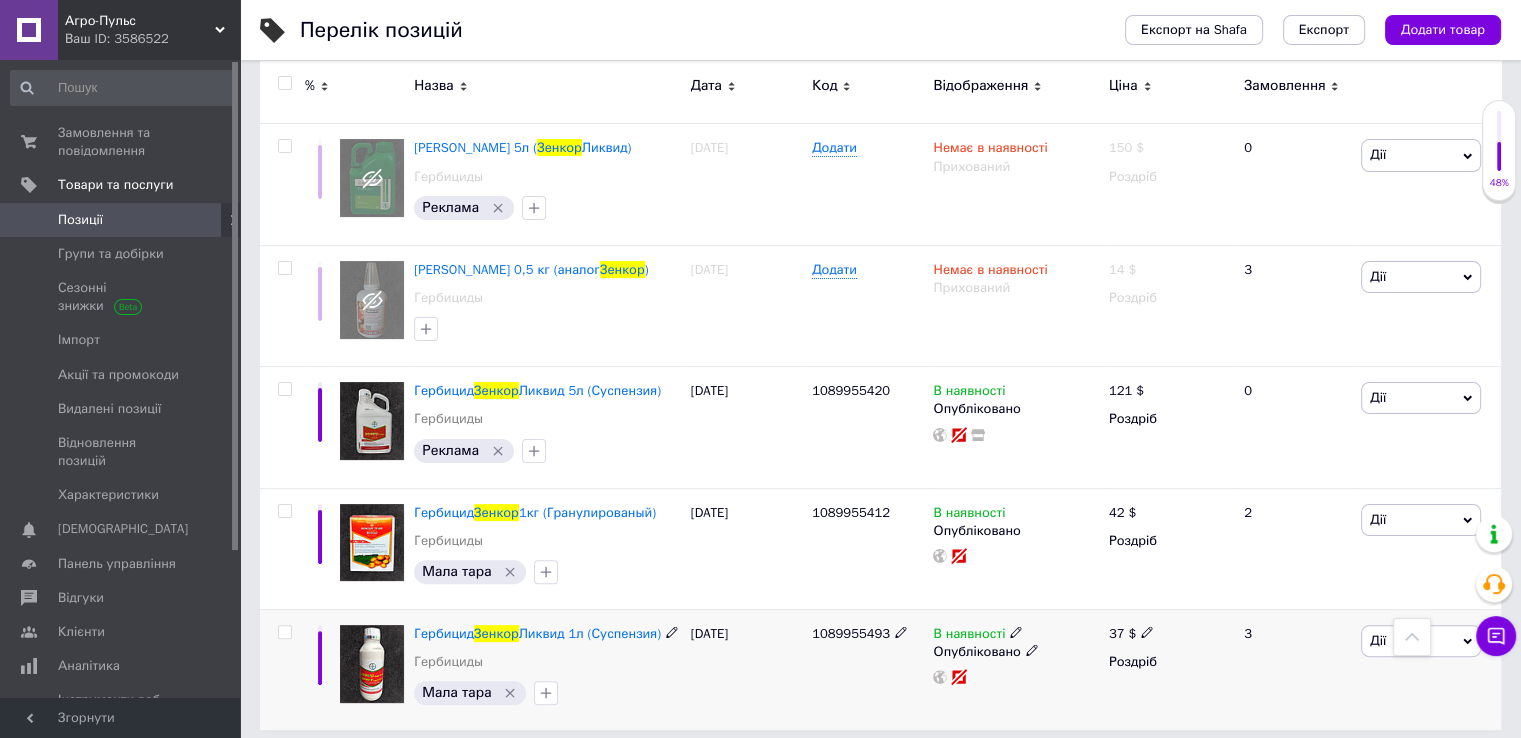 type on "зенкор" 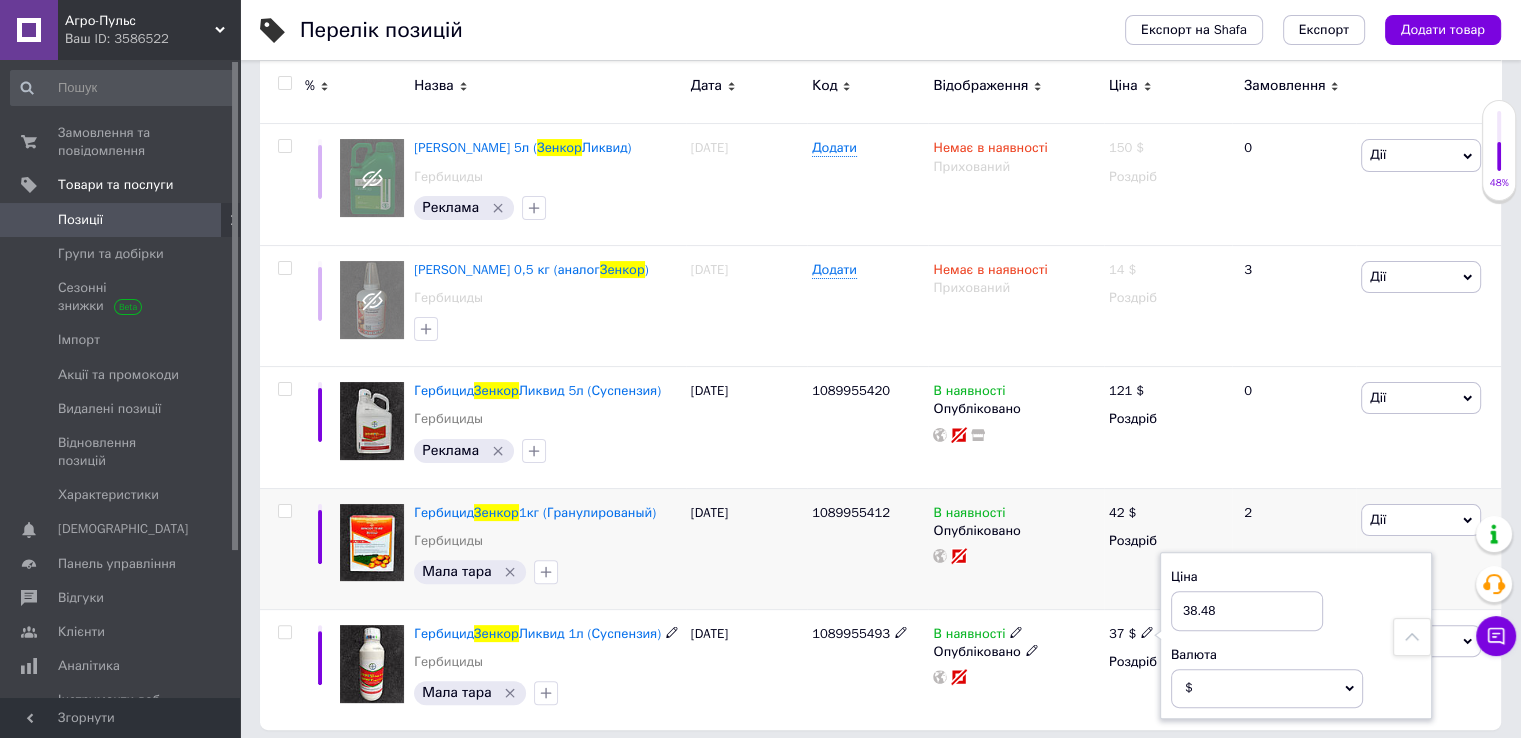 type on "38.48" 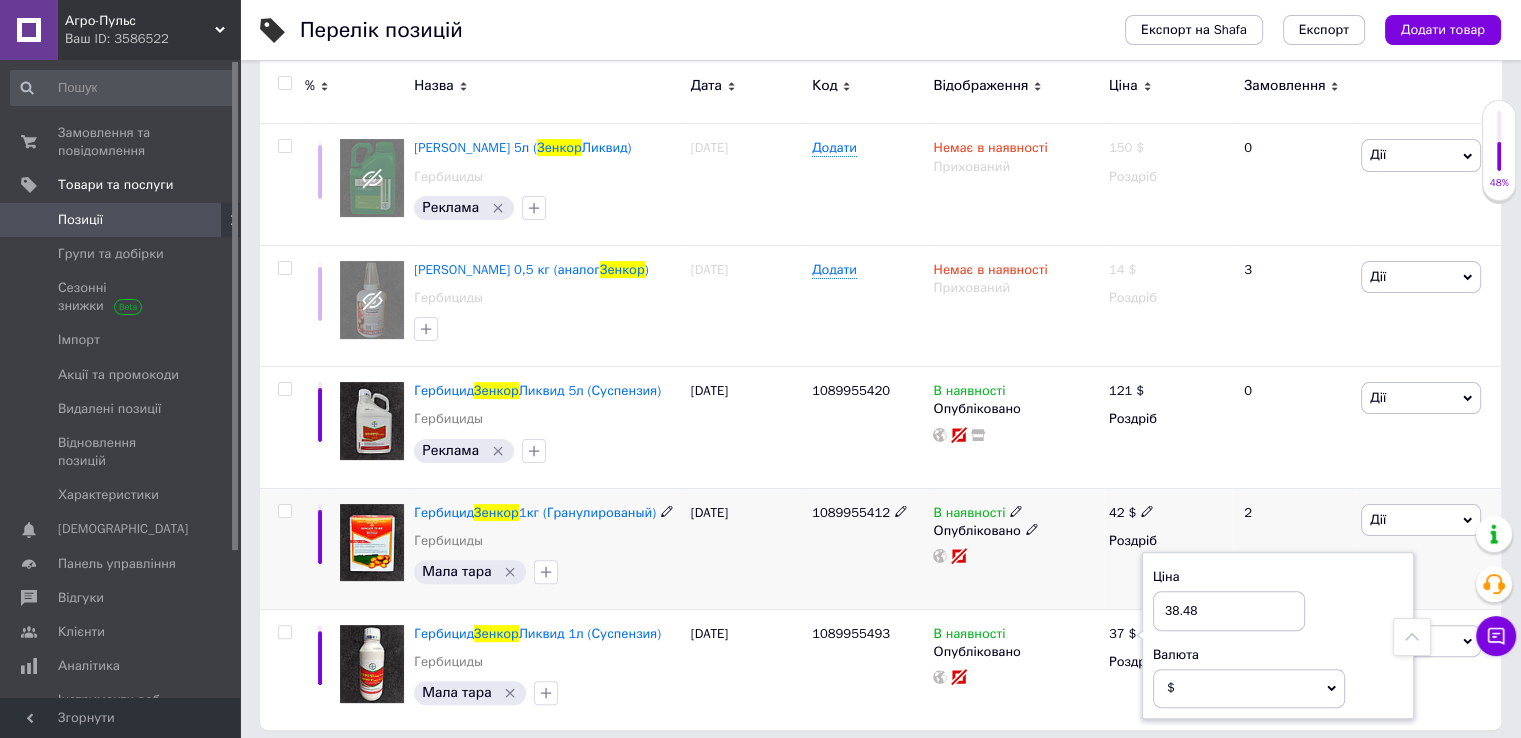 click on "В наявності Опубліковано" at bounding box center (1015, 548) 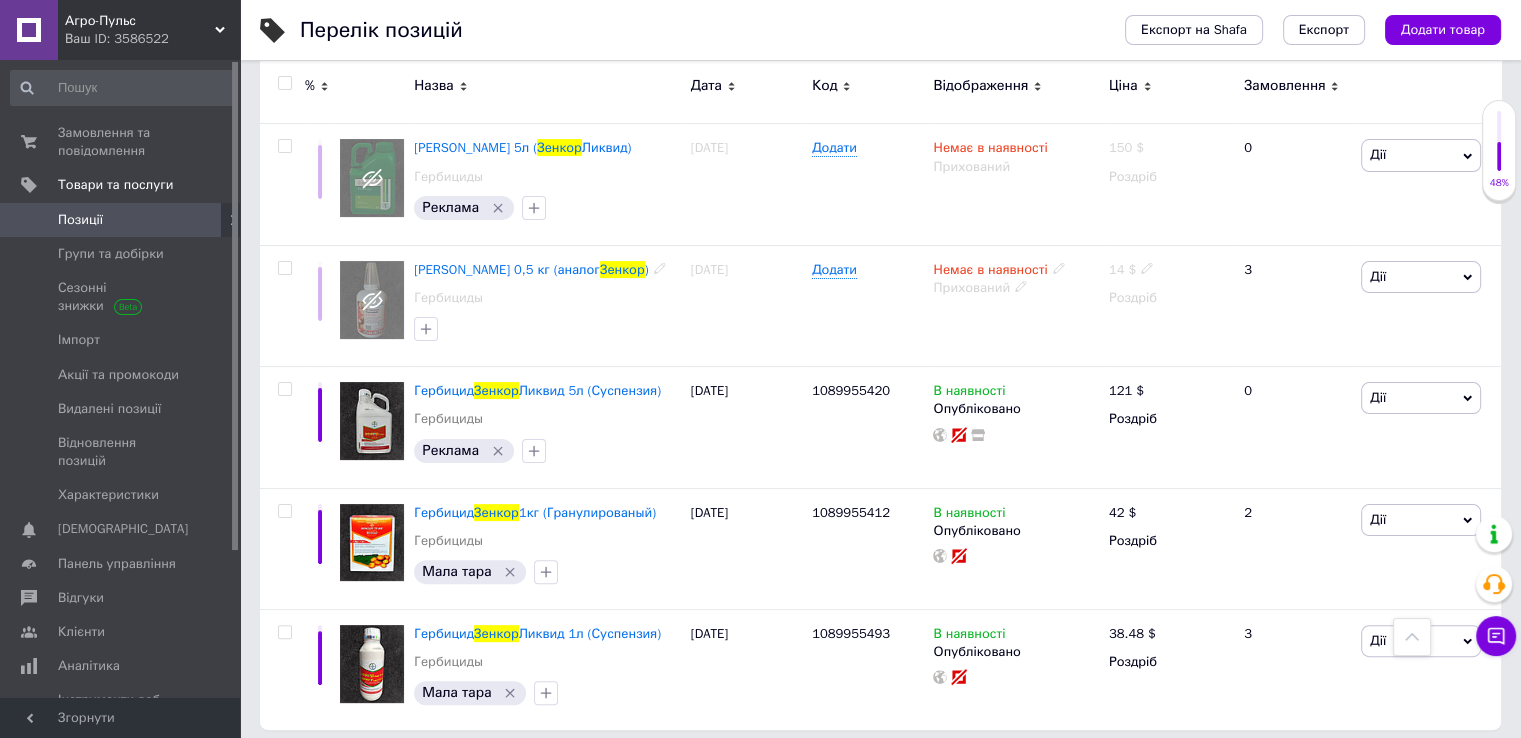 scroll, scrollTop: 0, scrollLeft: 0, axis: both 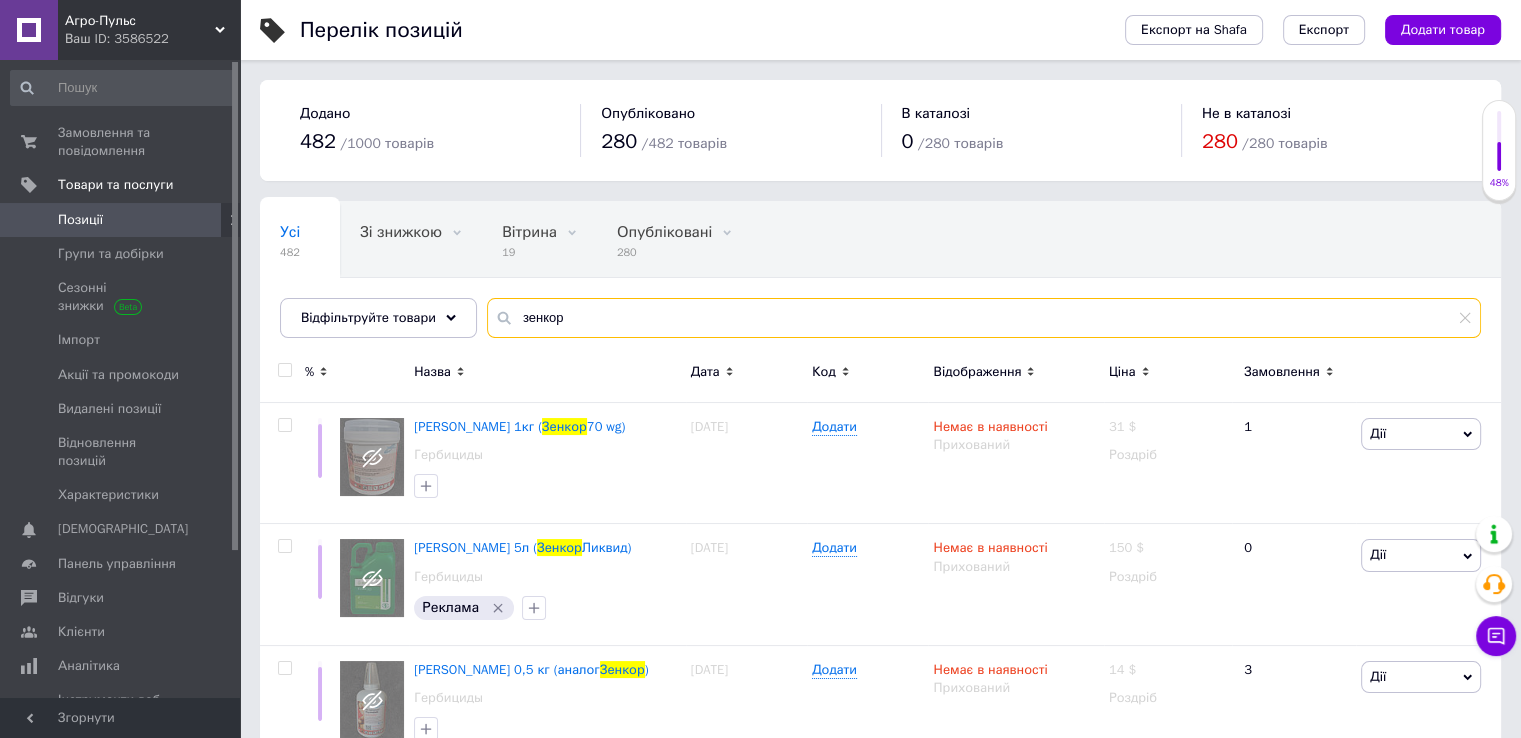 click on "зенкор" at bounding box center (984, 318) 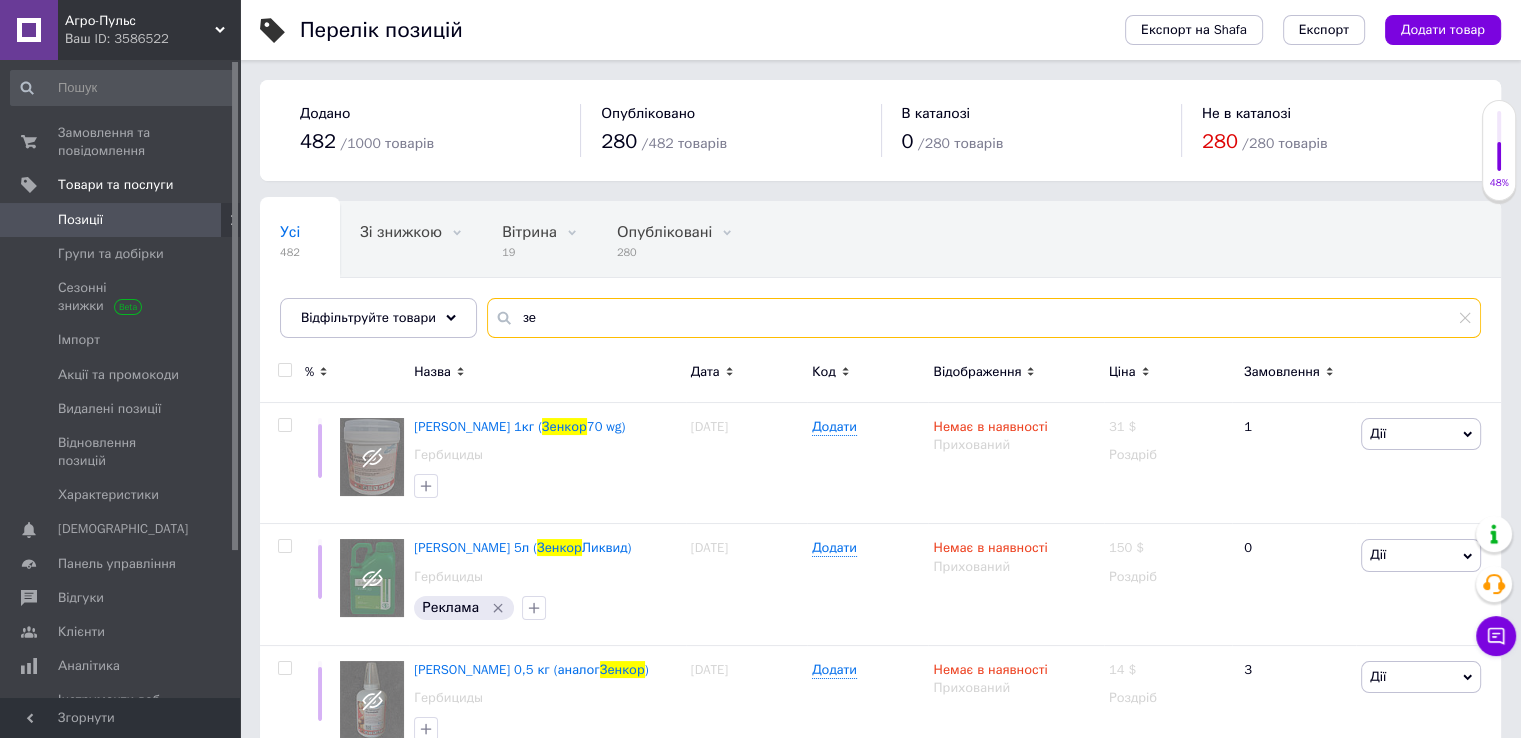 type on "з" 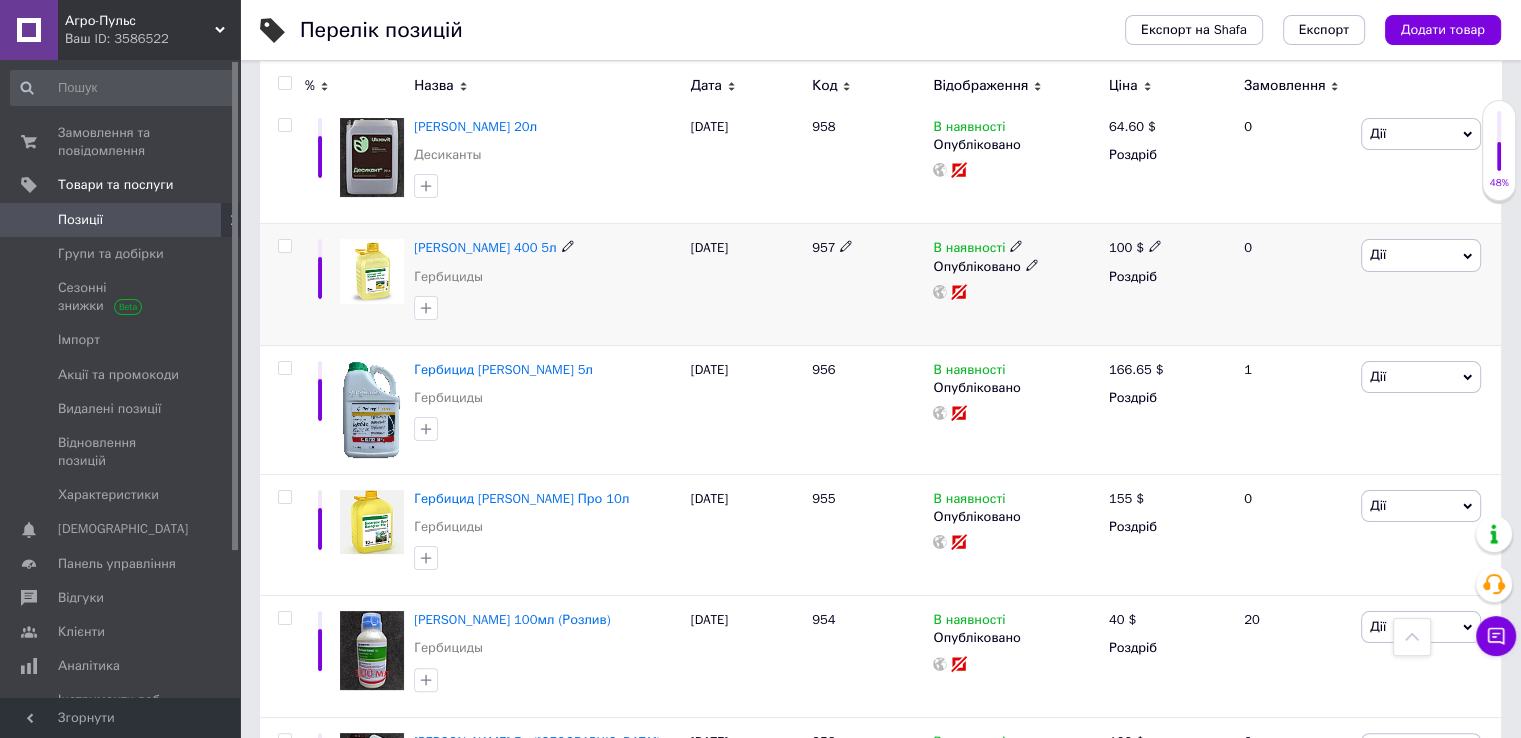 scroll, scrollTop: 0, scrollLeft: 0, axis: both 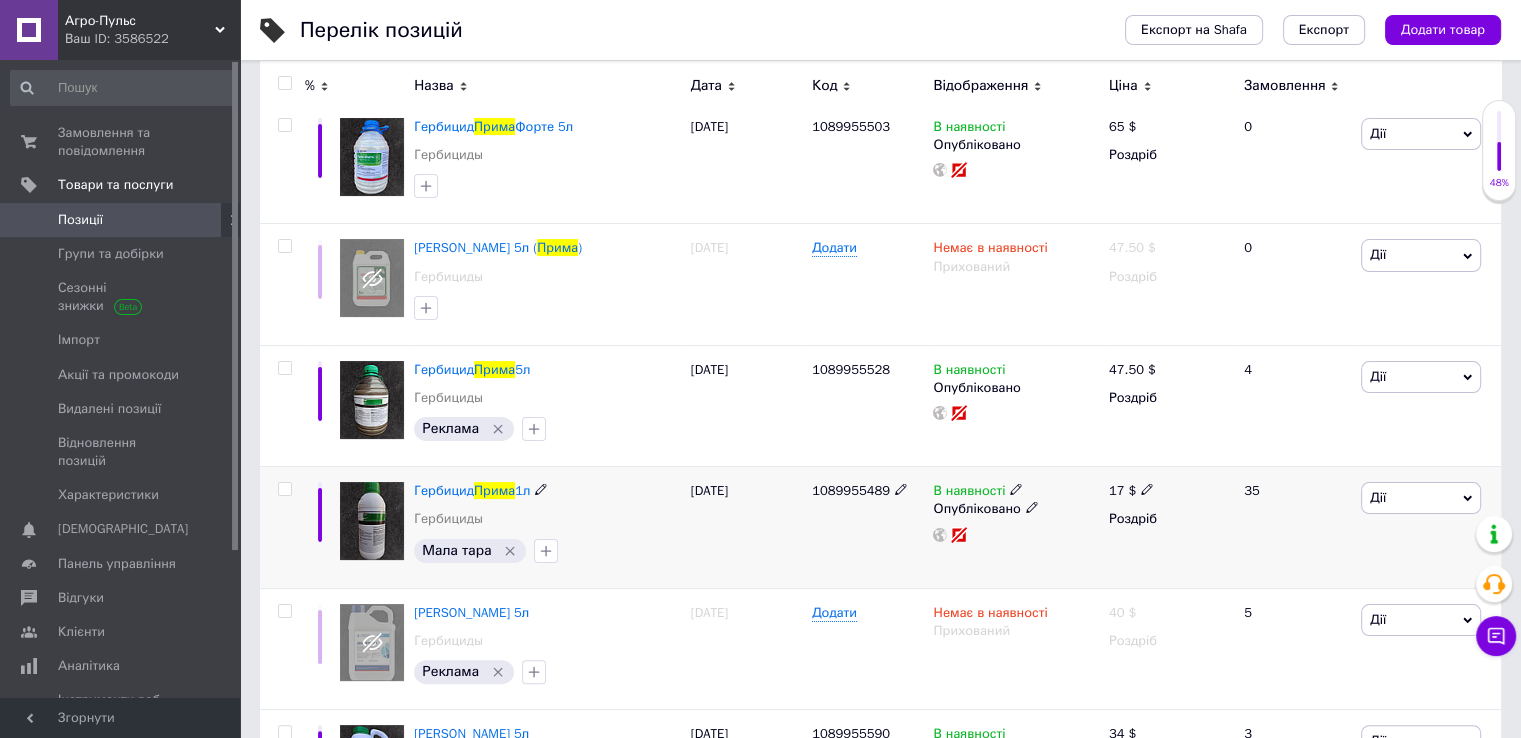 type on "прима" 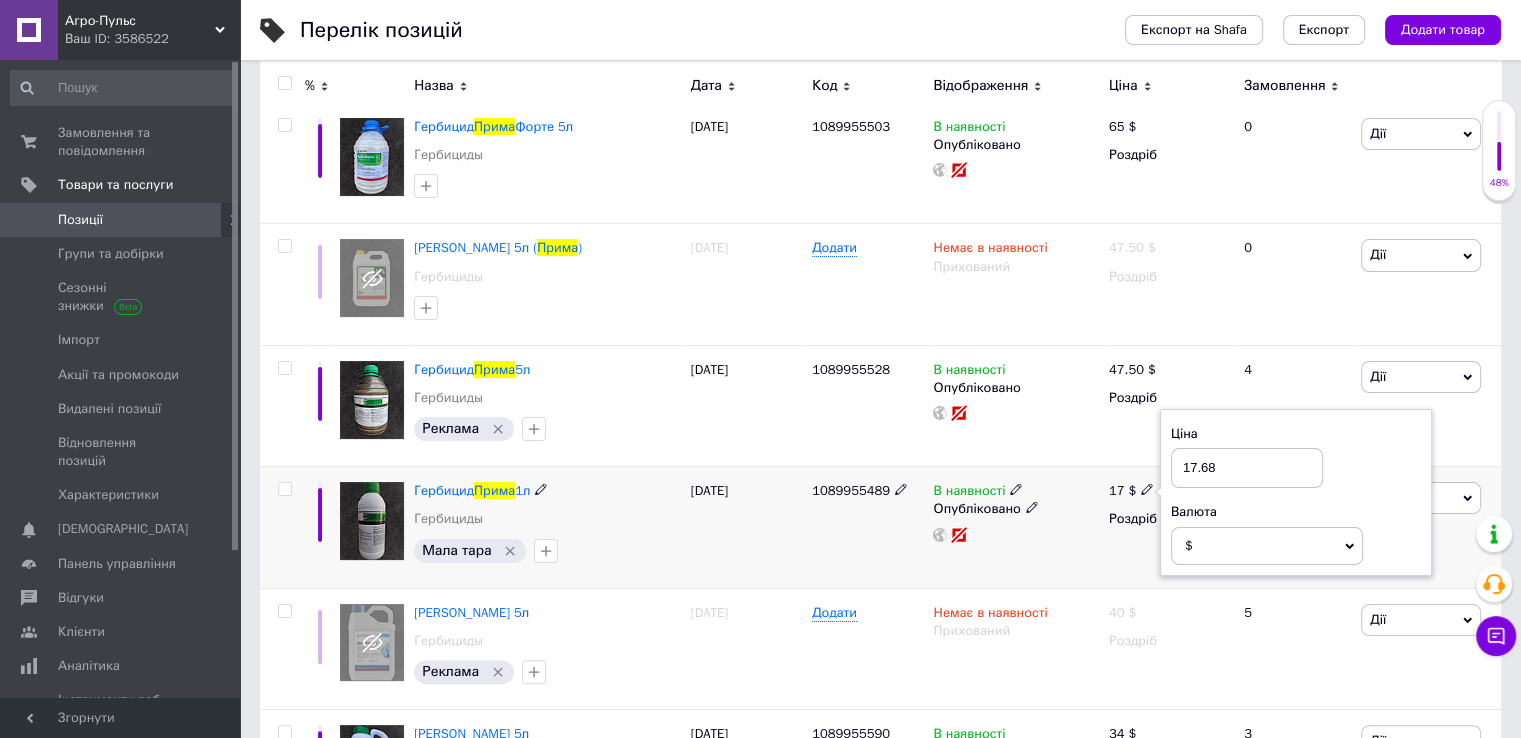 type on "17.68" 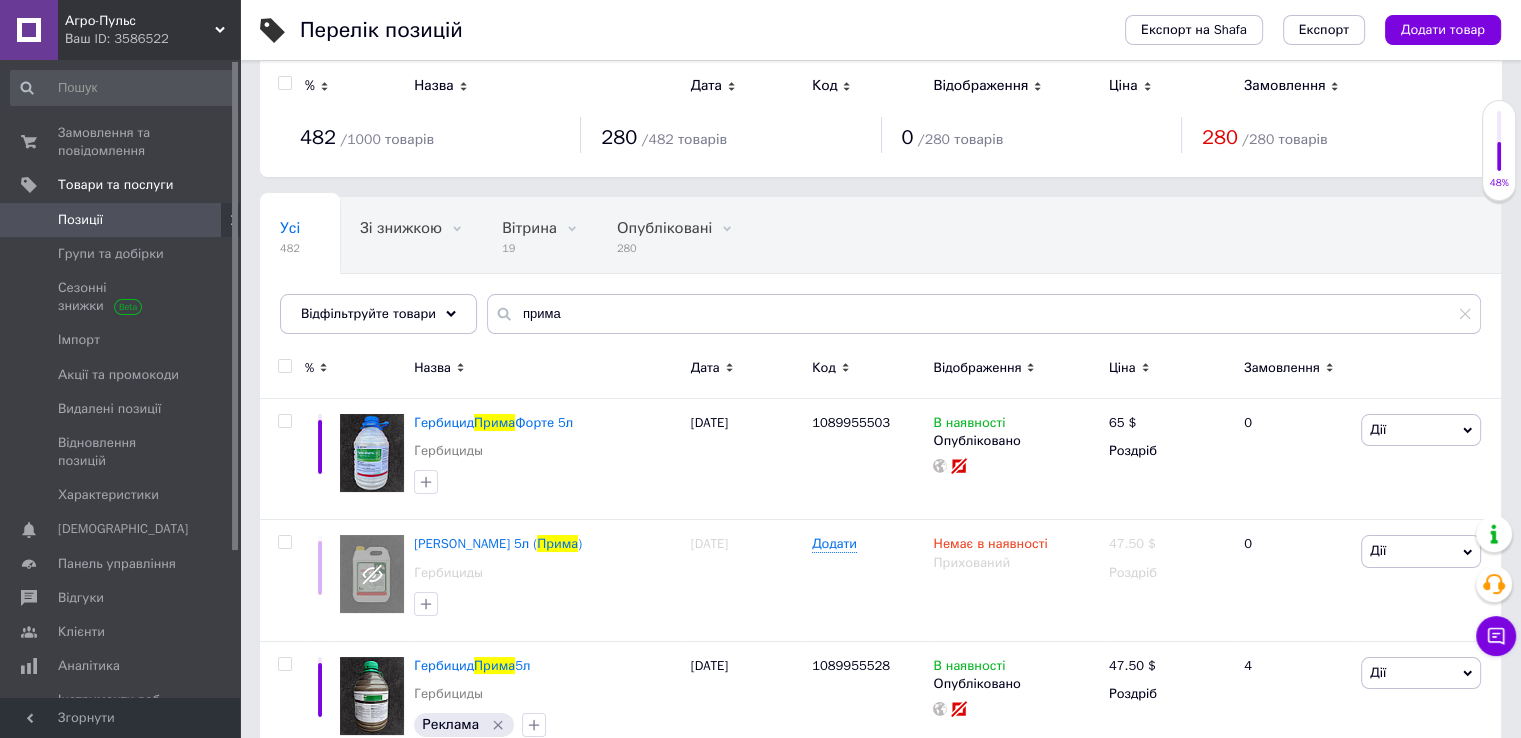 scroll, scrollTop: 0, scrollLeft: 0, axis: both 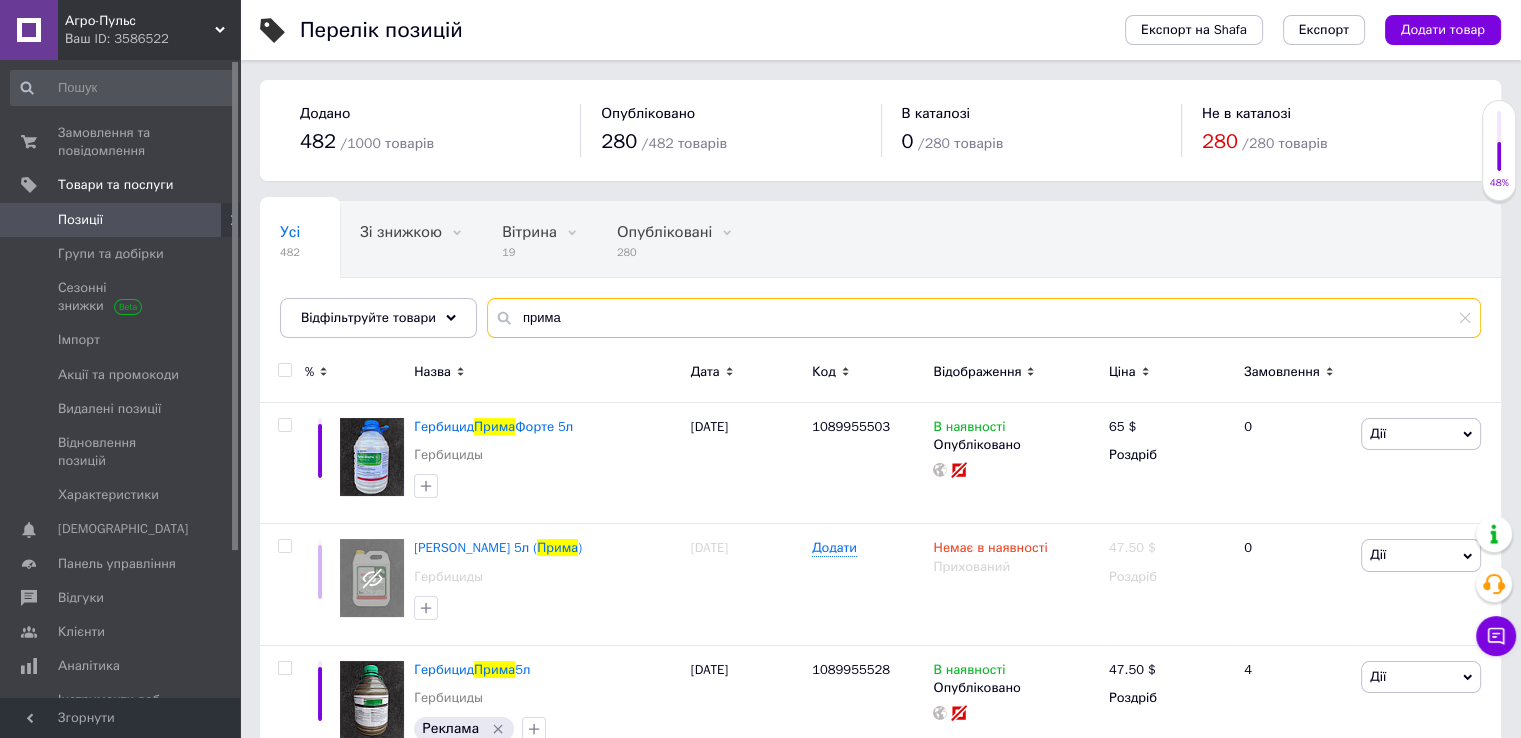 click on "прима" at bounding box center [984, 318] 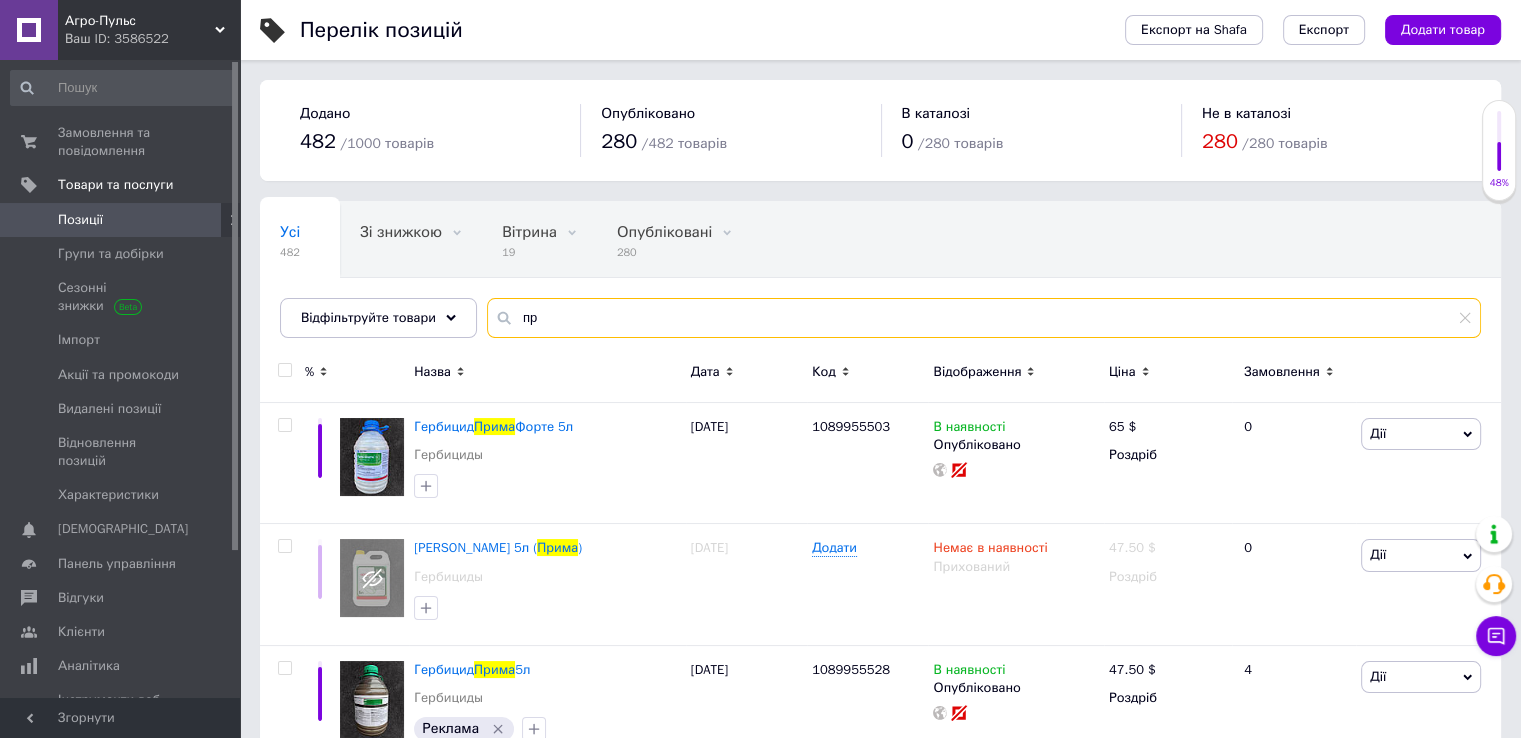 type on "п" 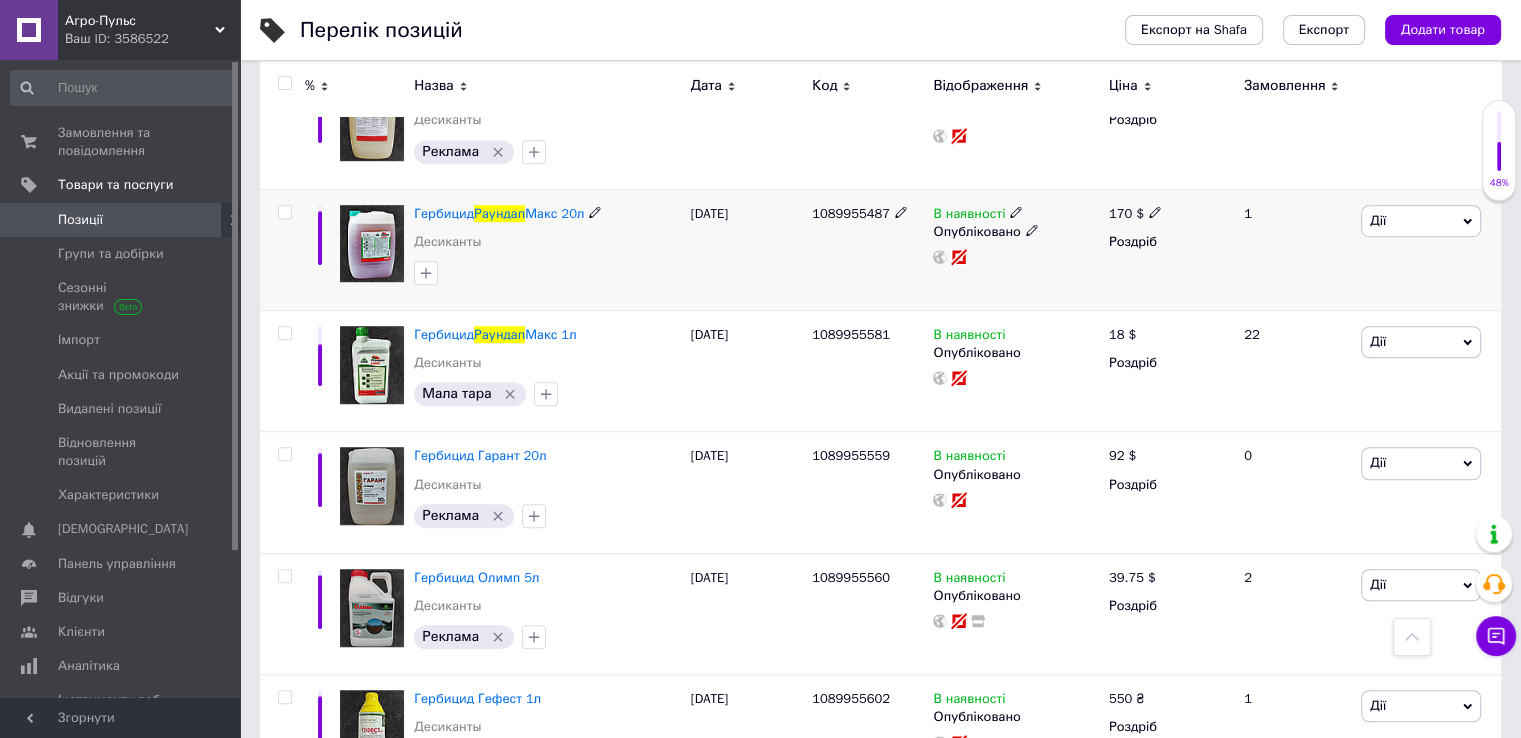 scroll, scrollTop: 1400, scrollLeft: 0, axis: vertical 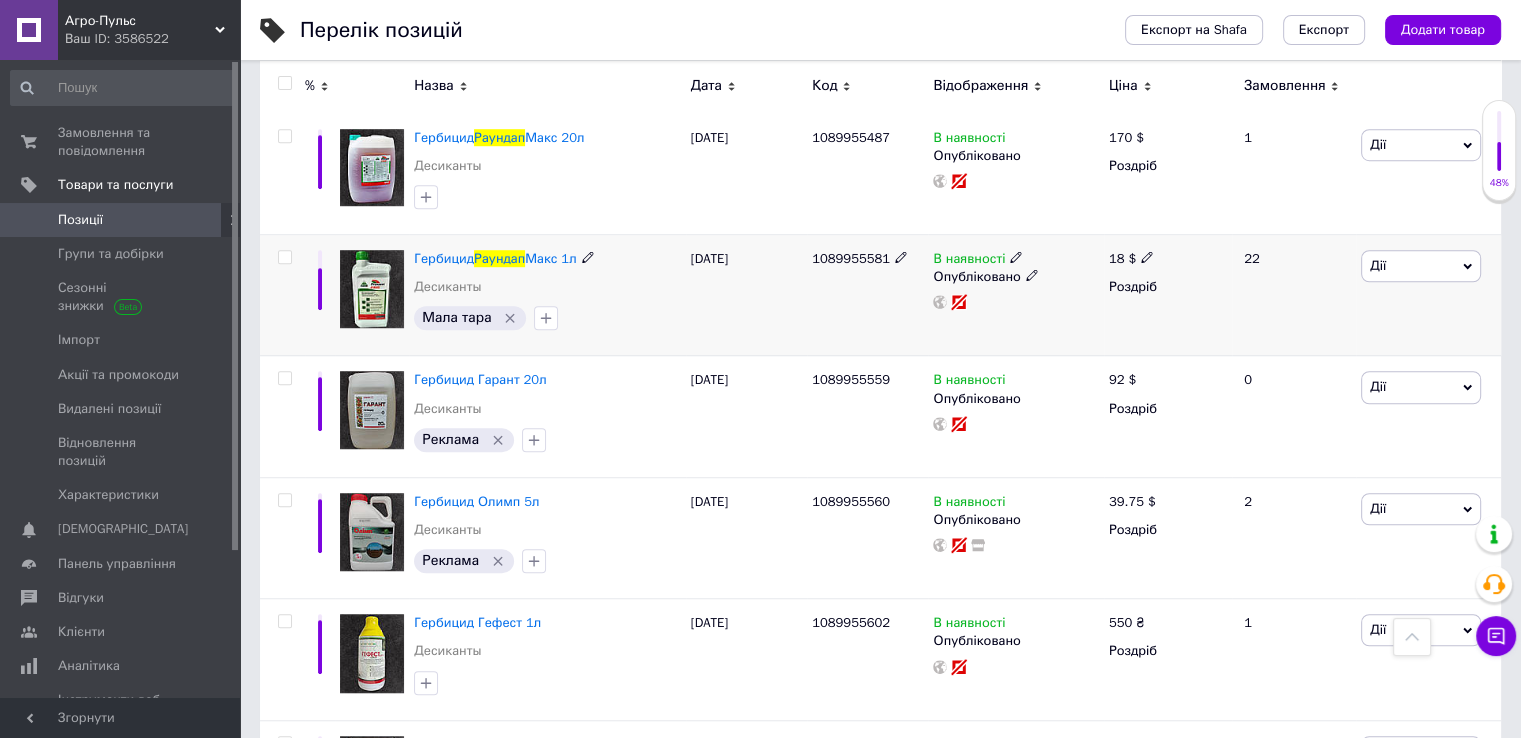 type on "раундап" 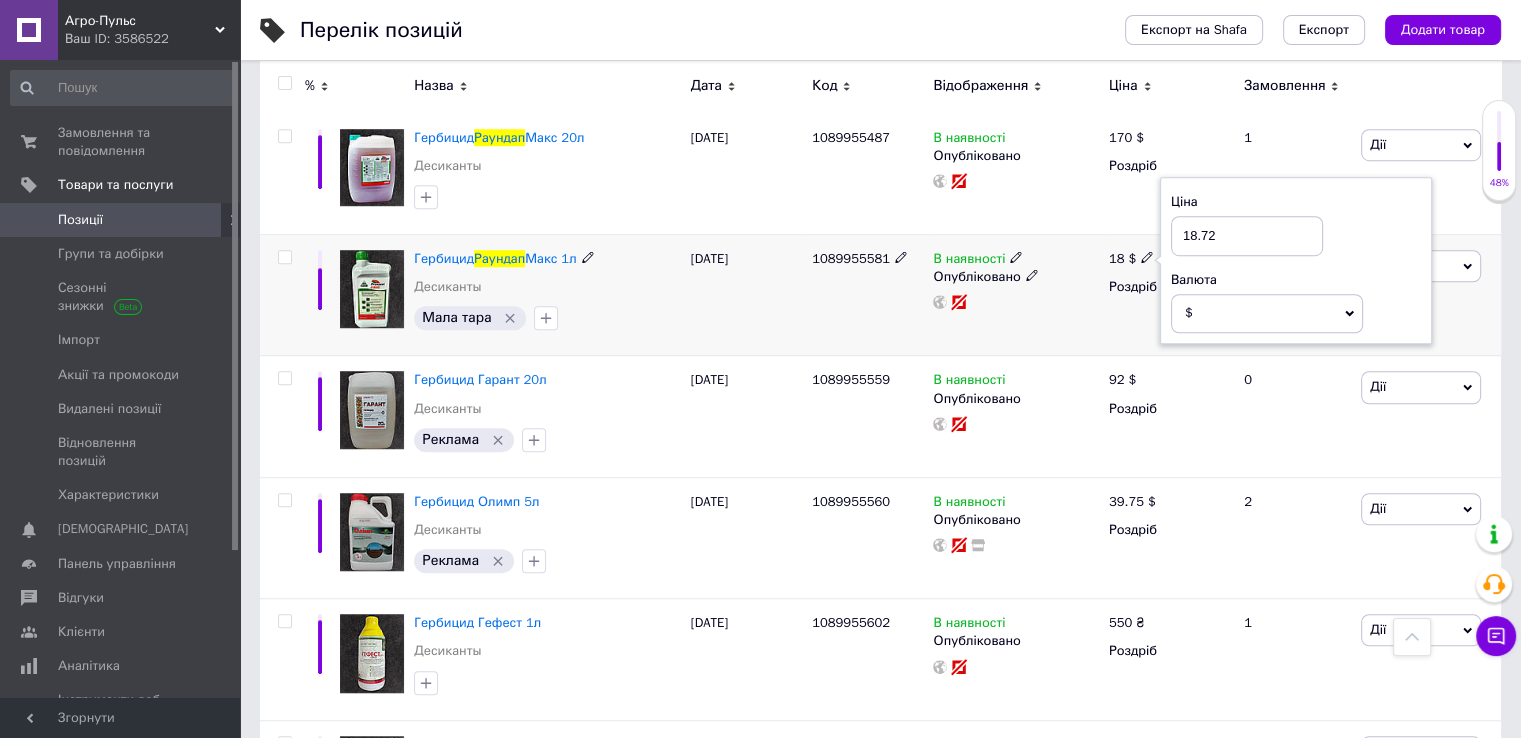 type on "18.72" 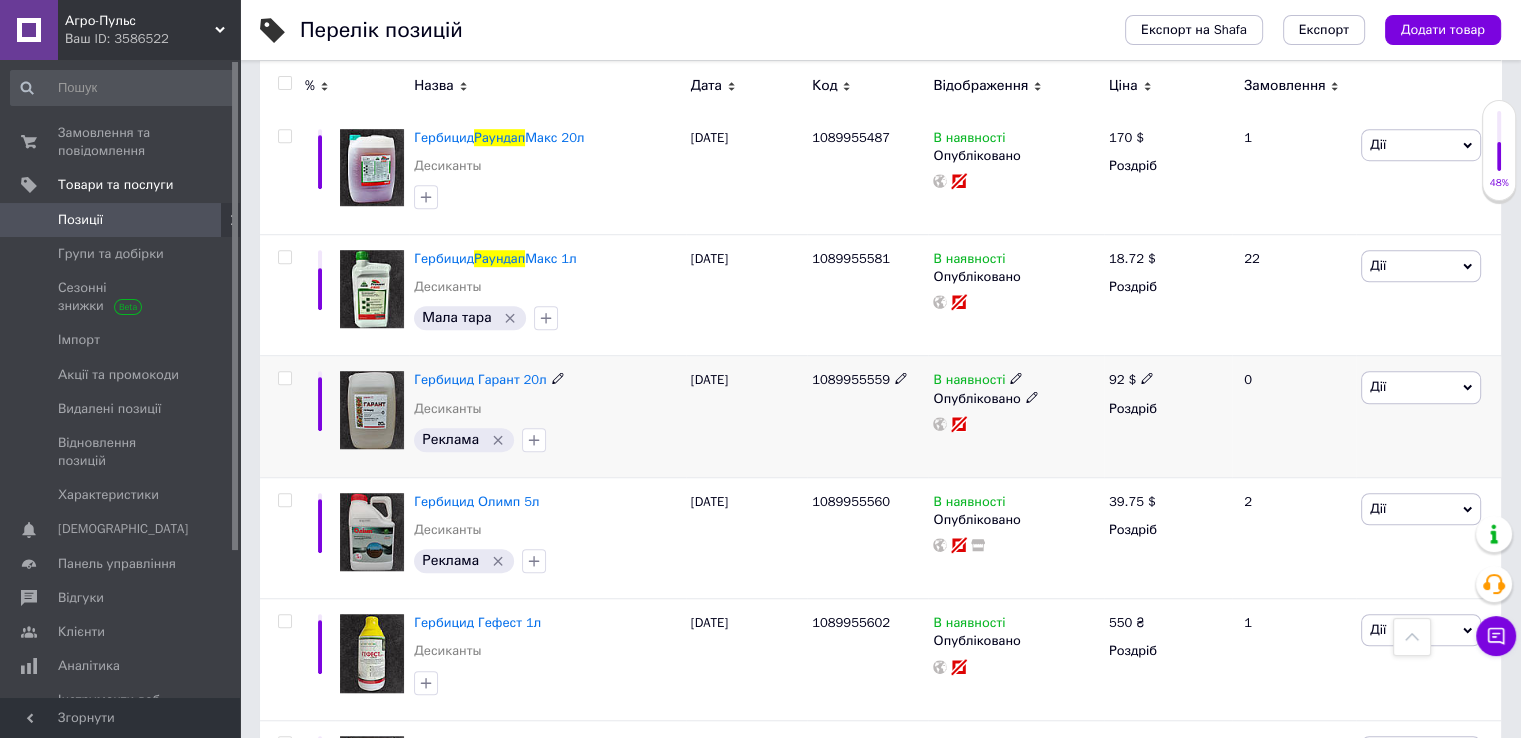 click on "0" at bounding box center [1294, 416] 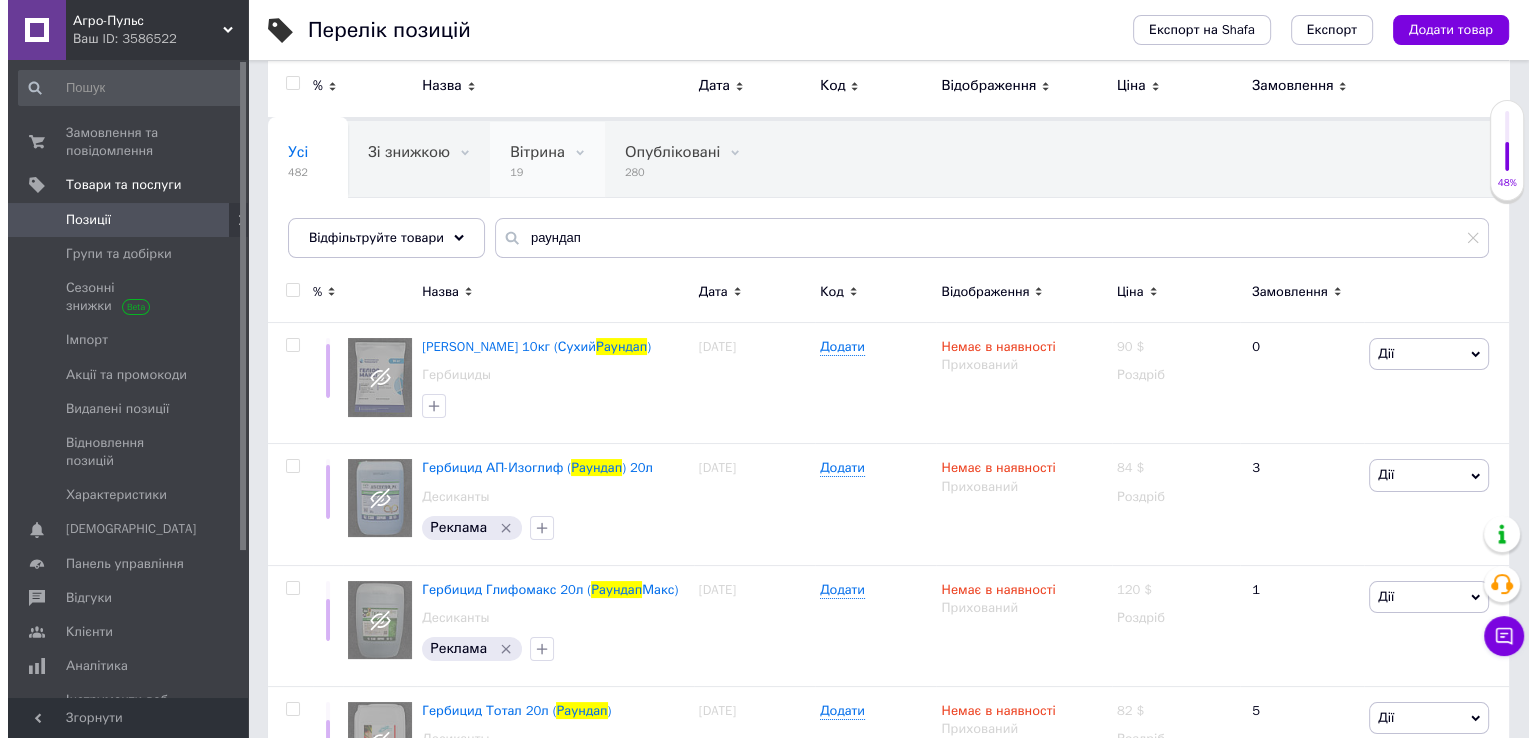 scroll, scrollTop: 0, scrollLeft: 0, axis: both 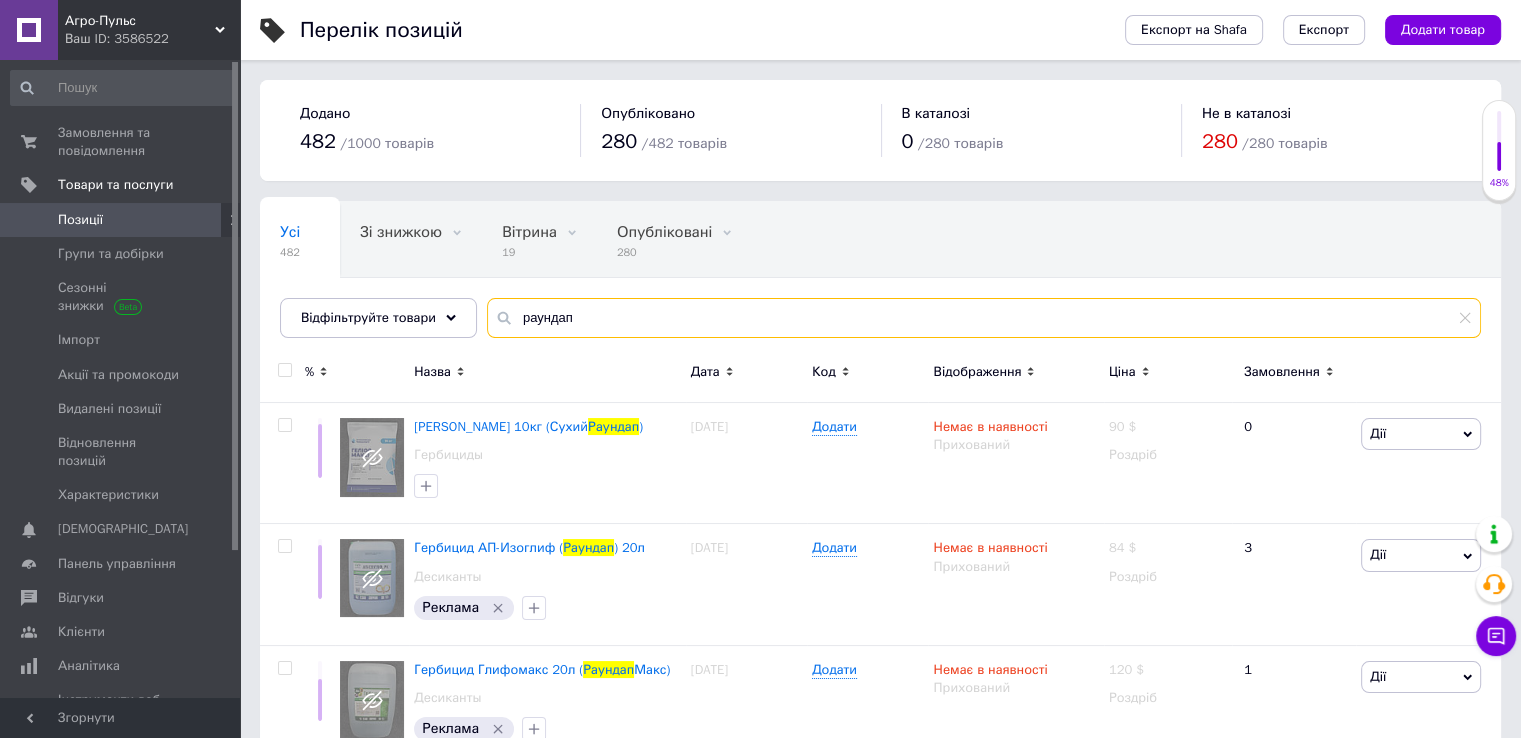 click on "раундап" at bounding box center [984, 318] 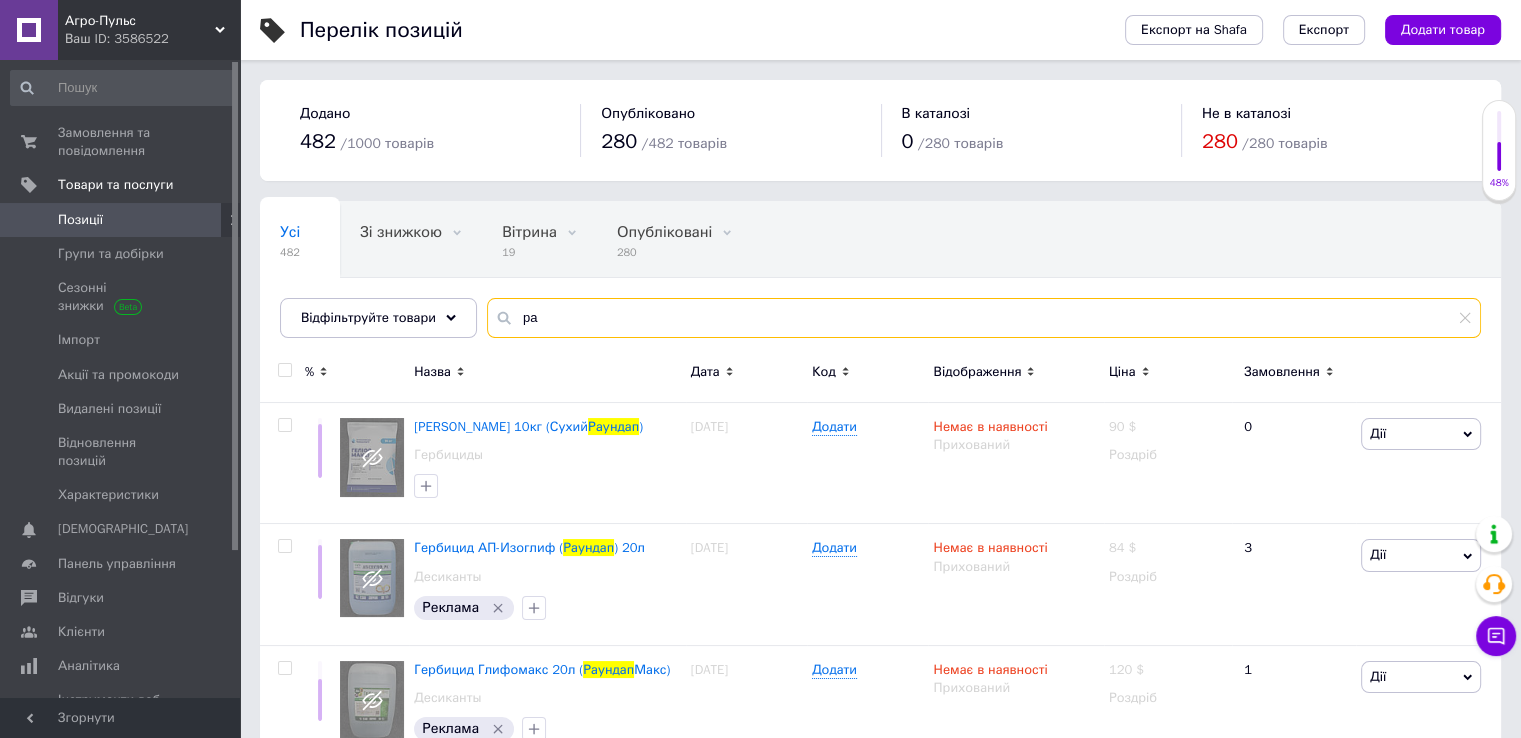 type on "р" 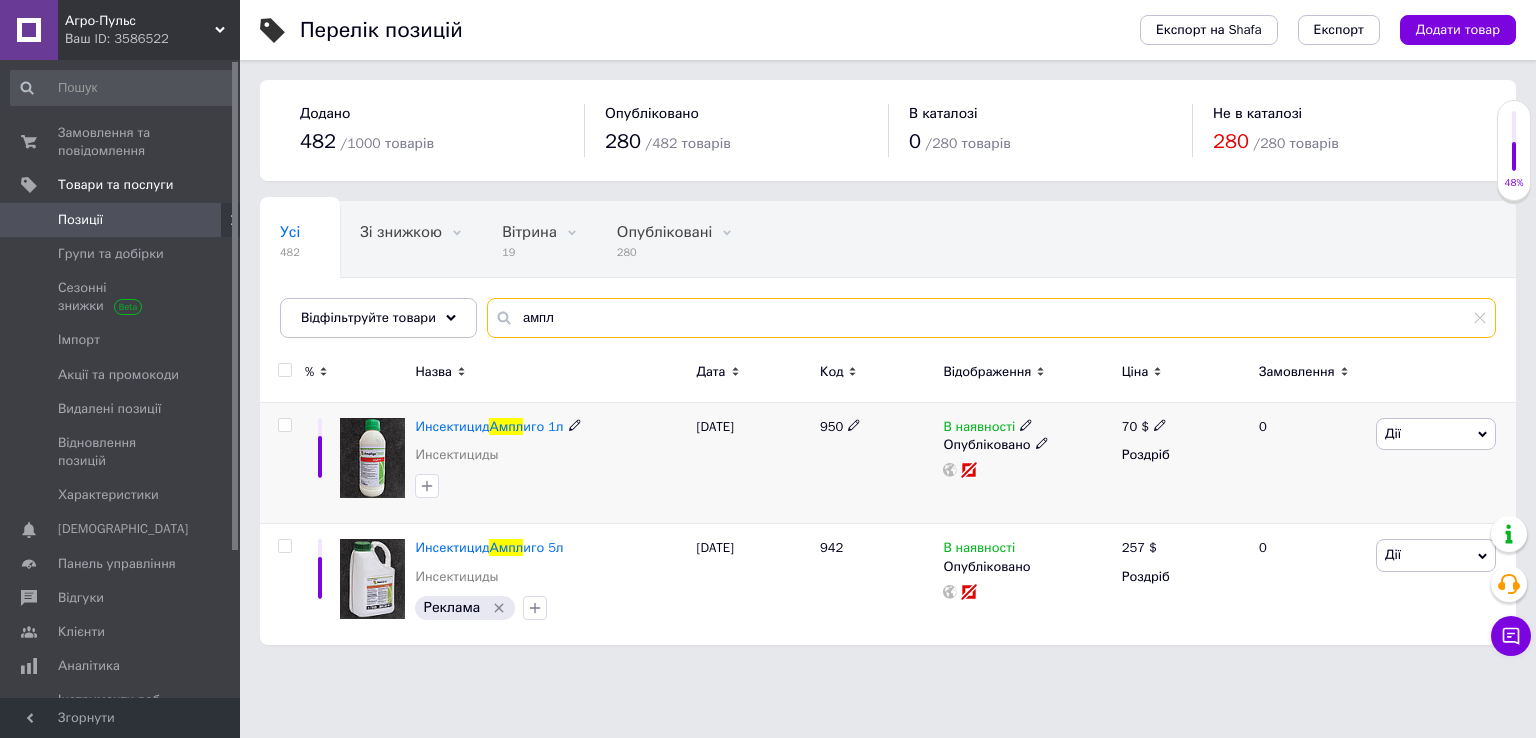 type on "ампл" 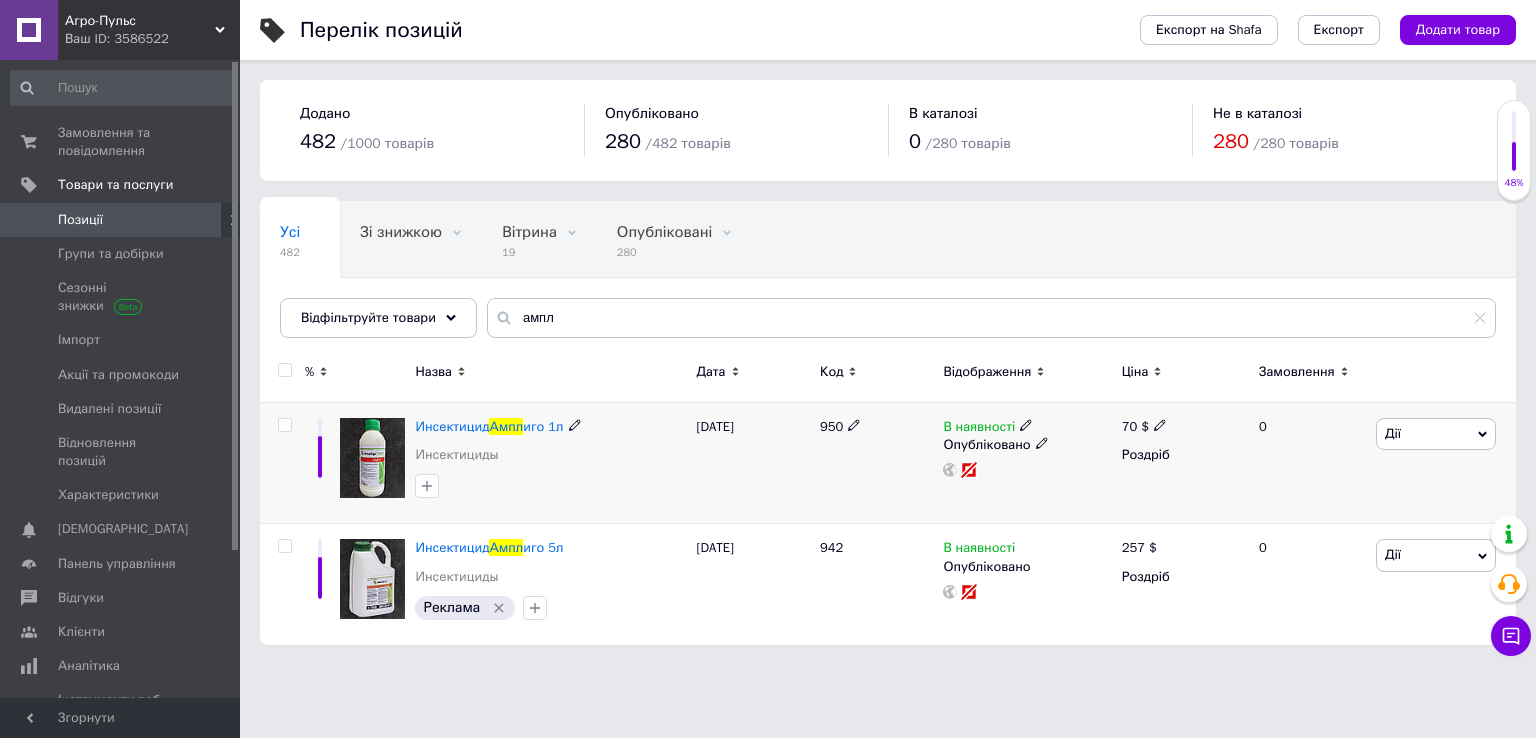 click 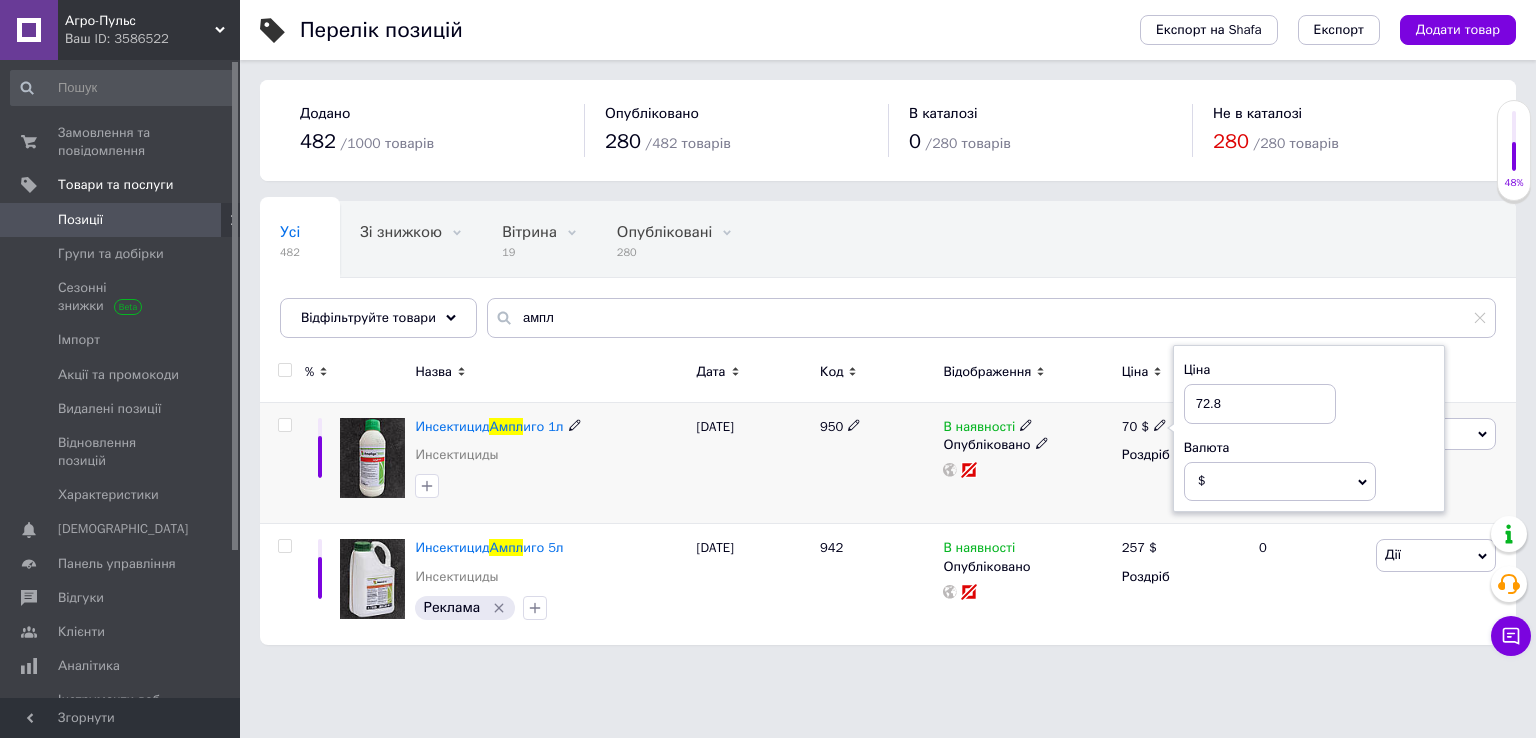 type on "72.8" 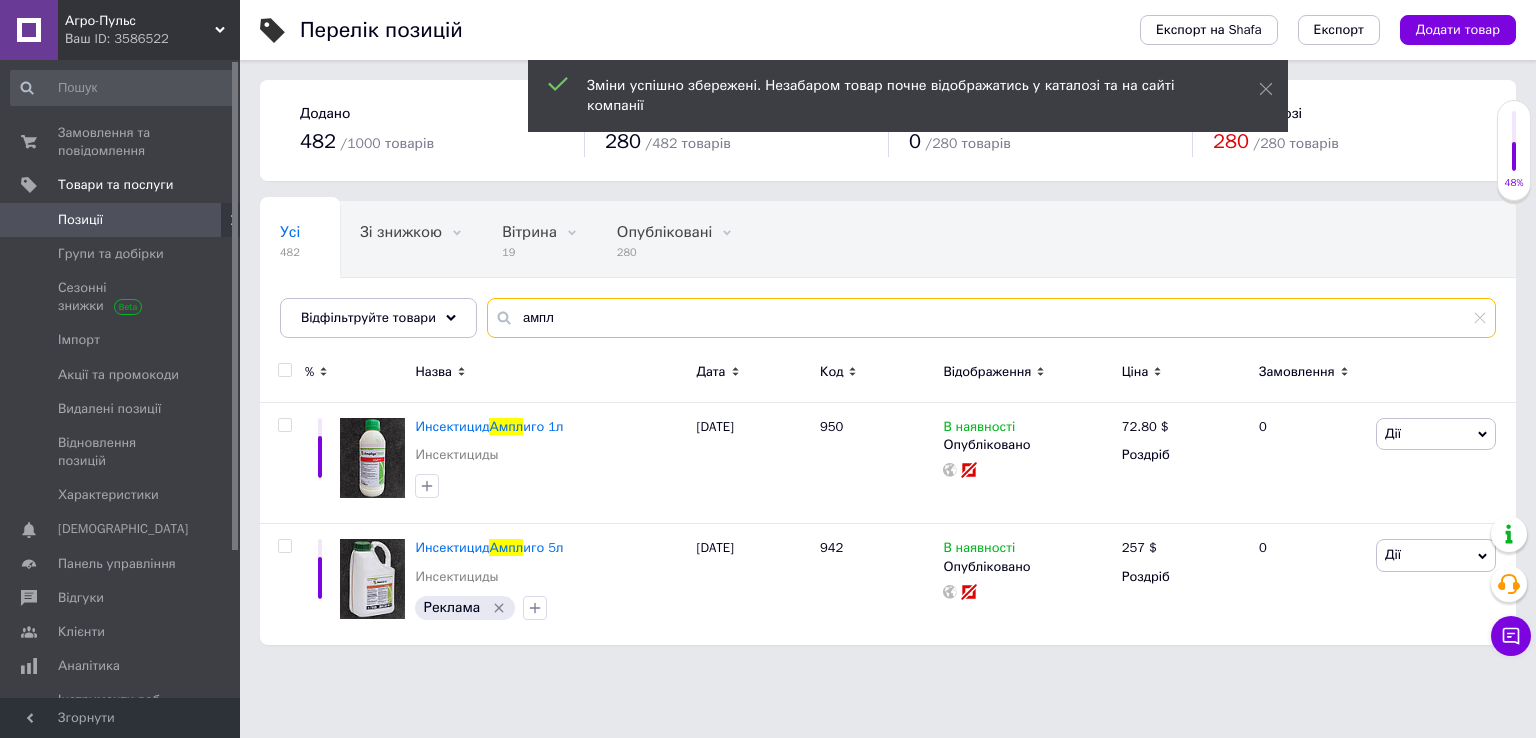 click on "ампл" at bounding box center (991, 318) 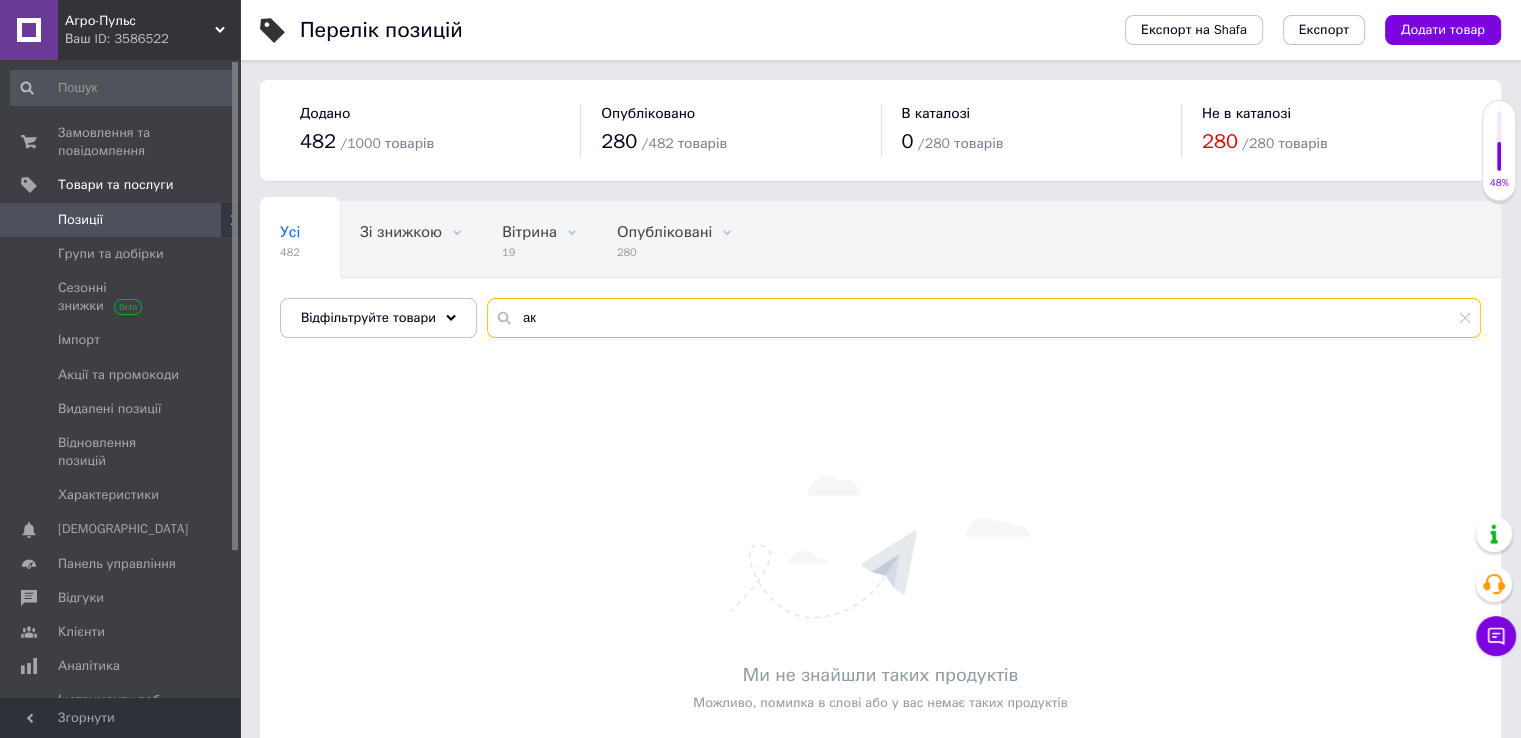 type on "а" 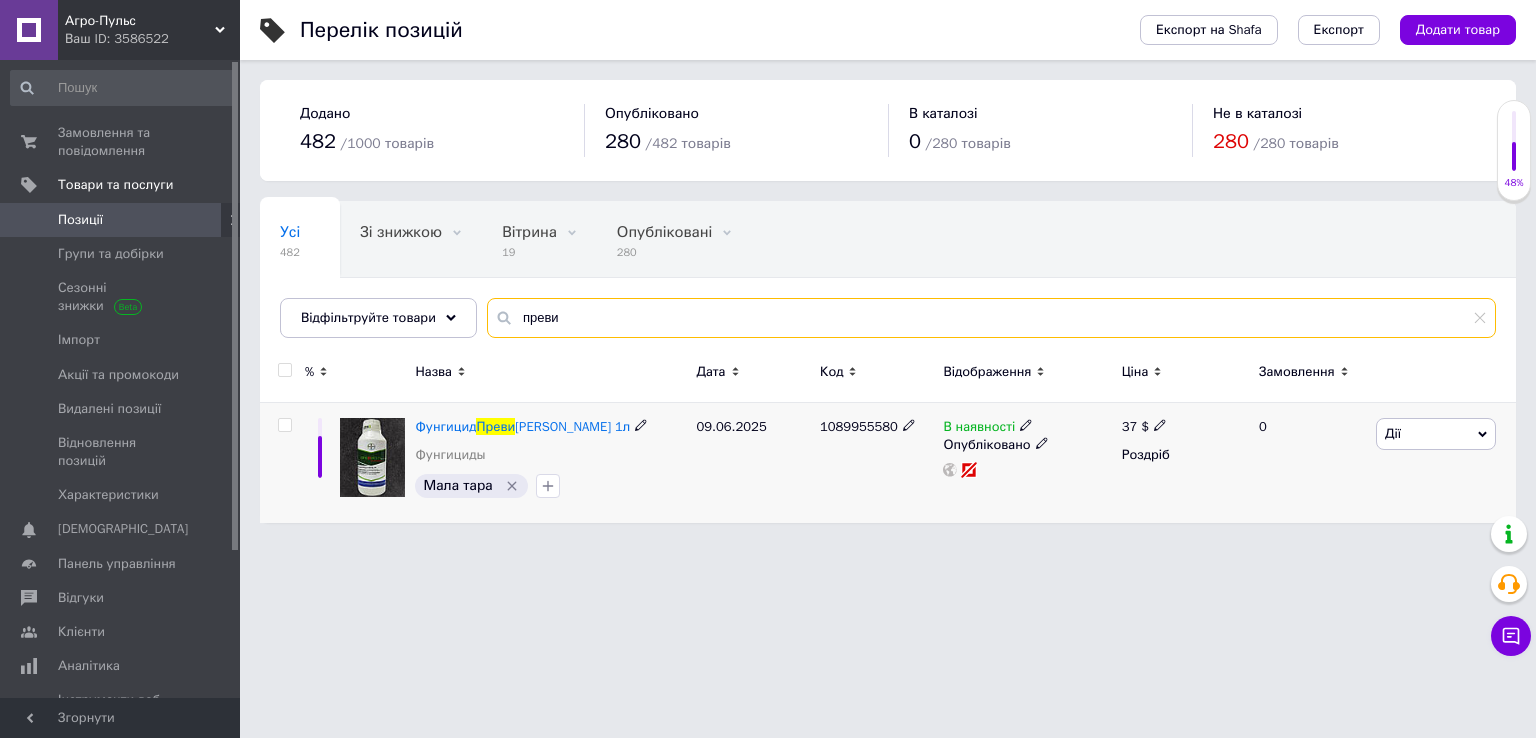 type on "преви" 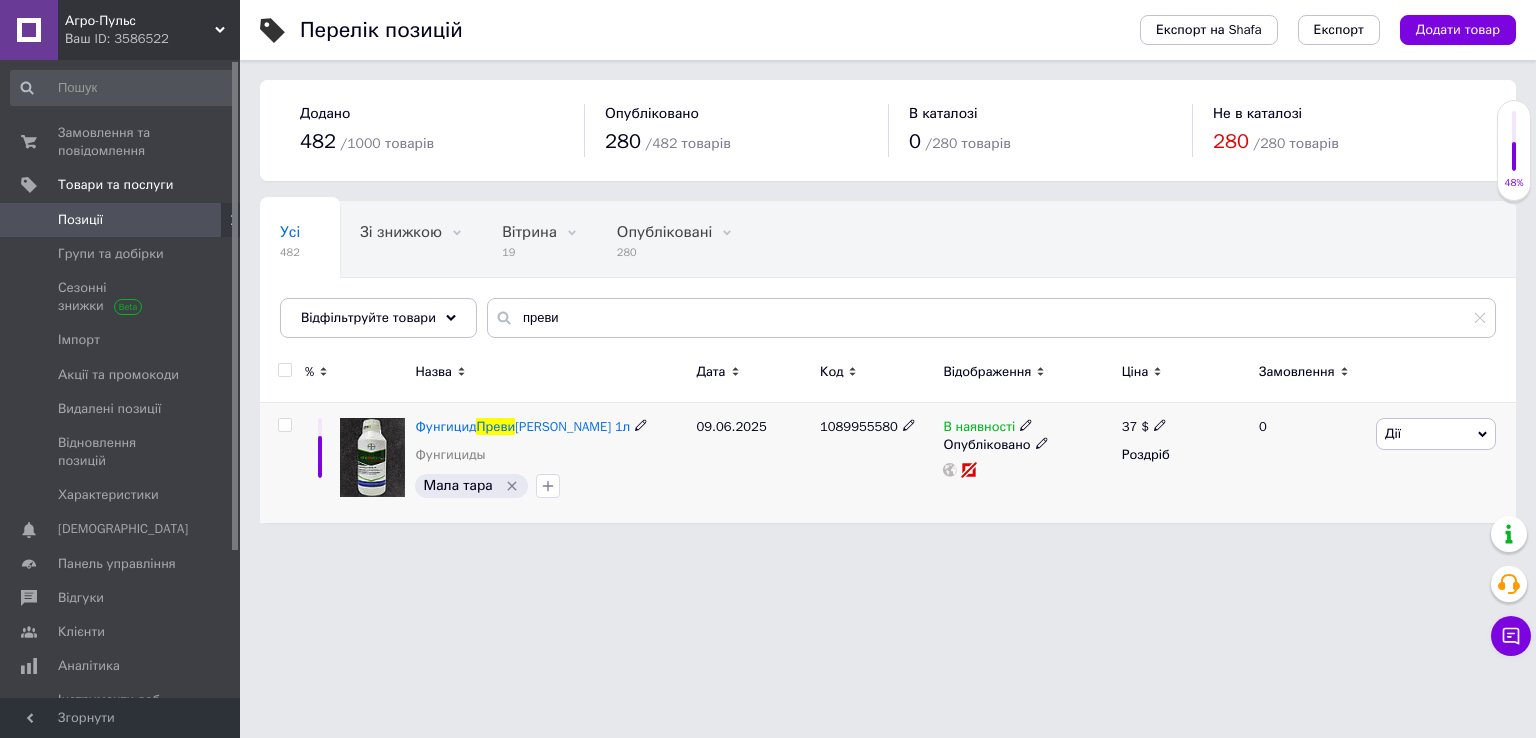 click 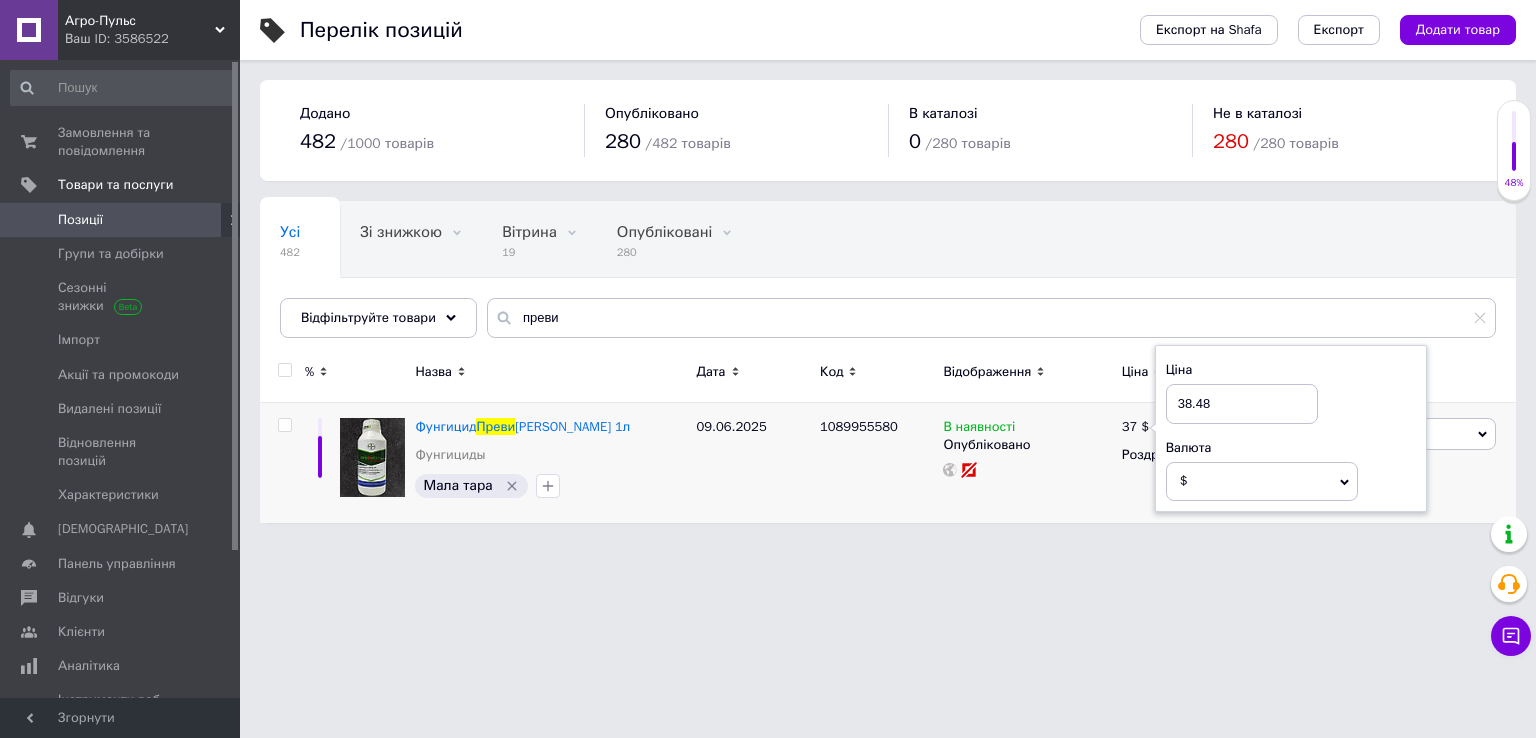 type on "38.48" 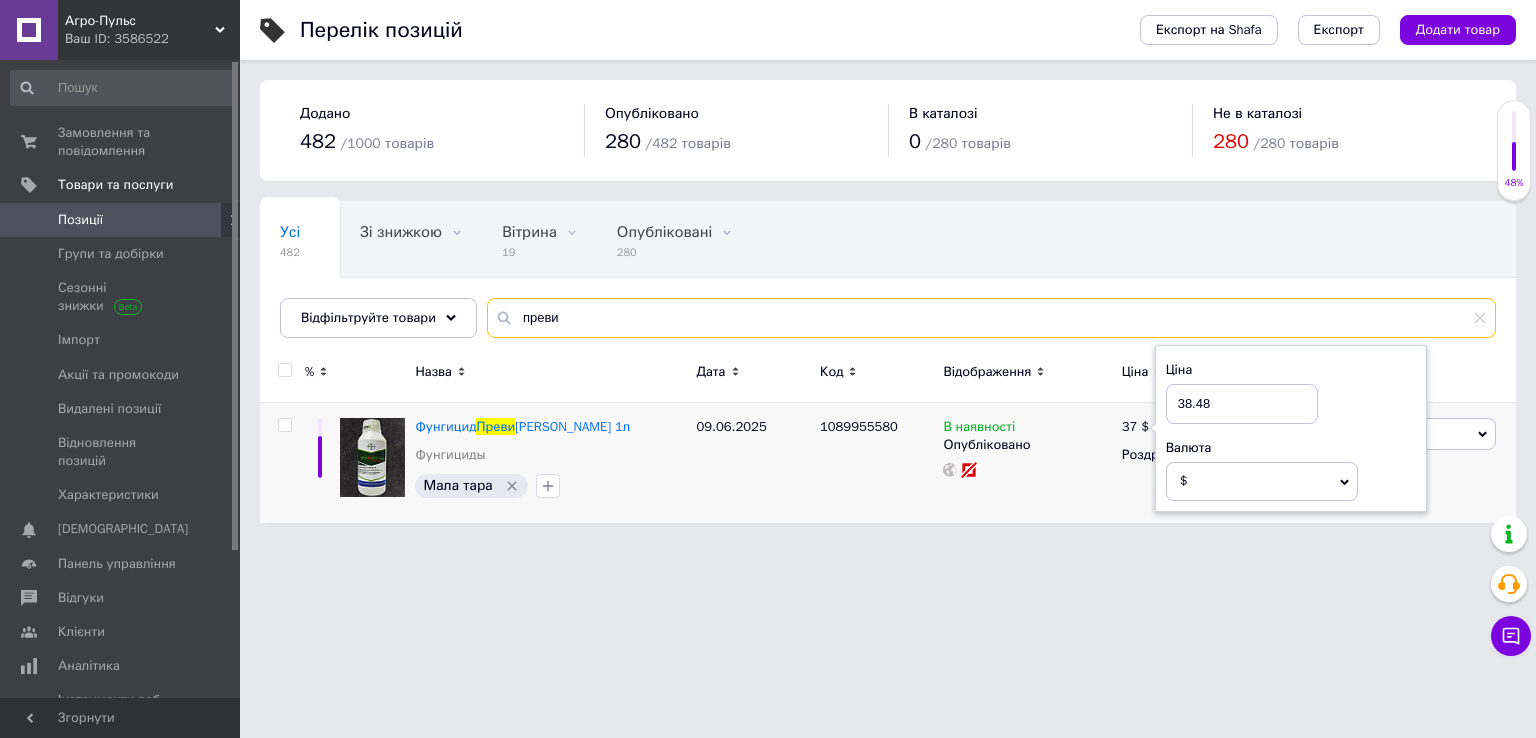 click on "преви" at bounding box center (991, 318) 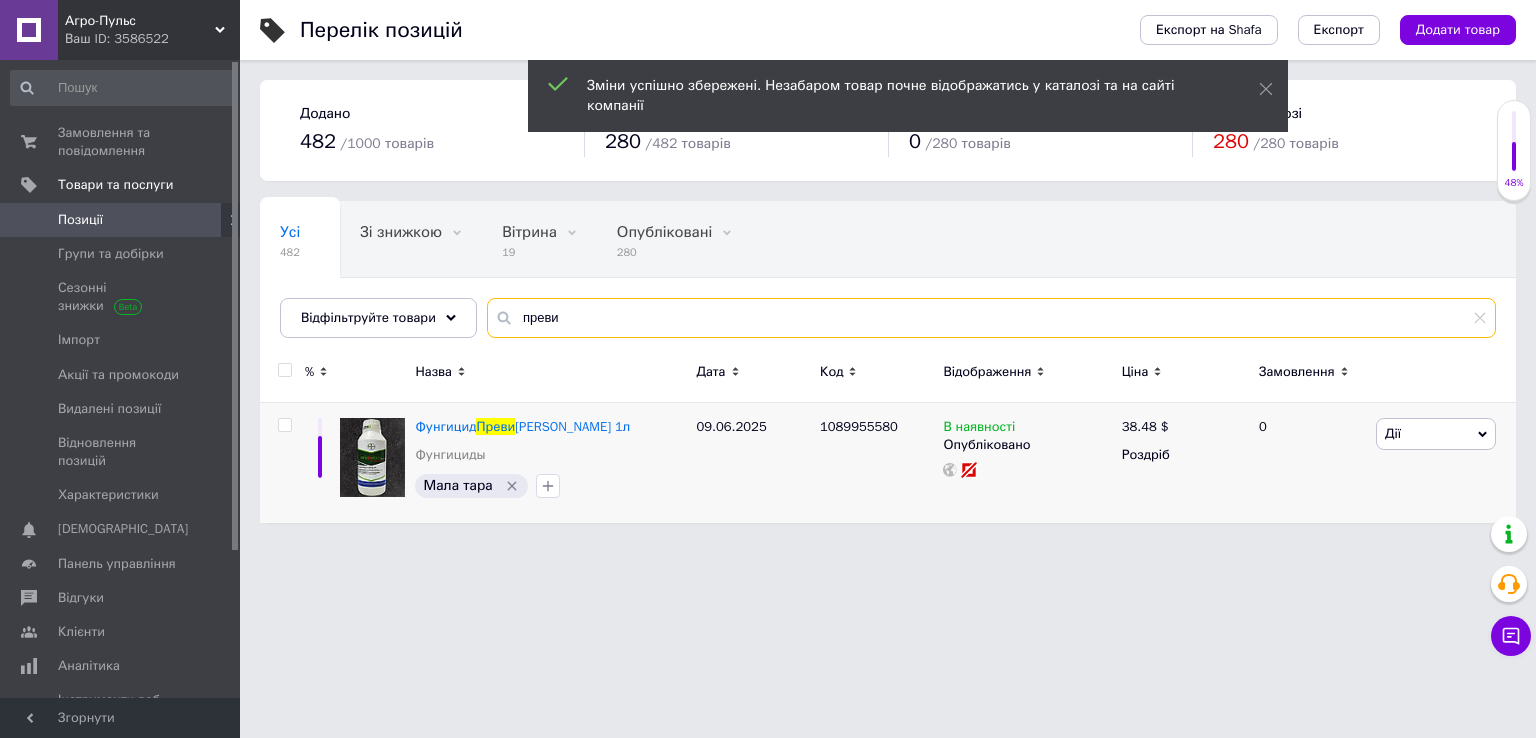 click on "преви" at bounding box center (991, 318) 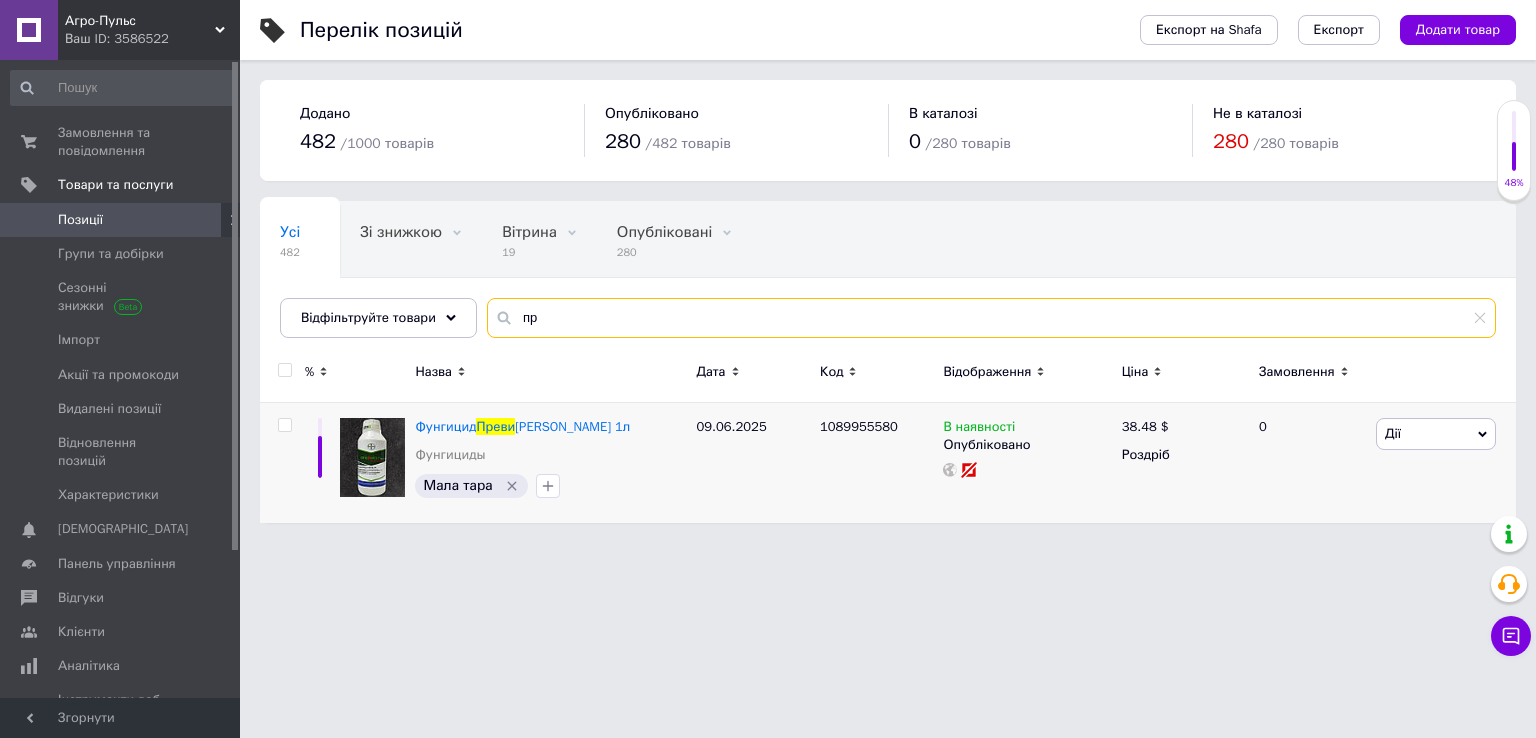 type on "п" 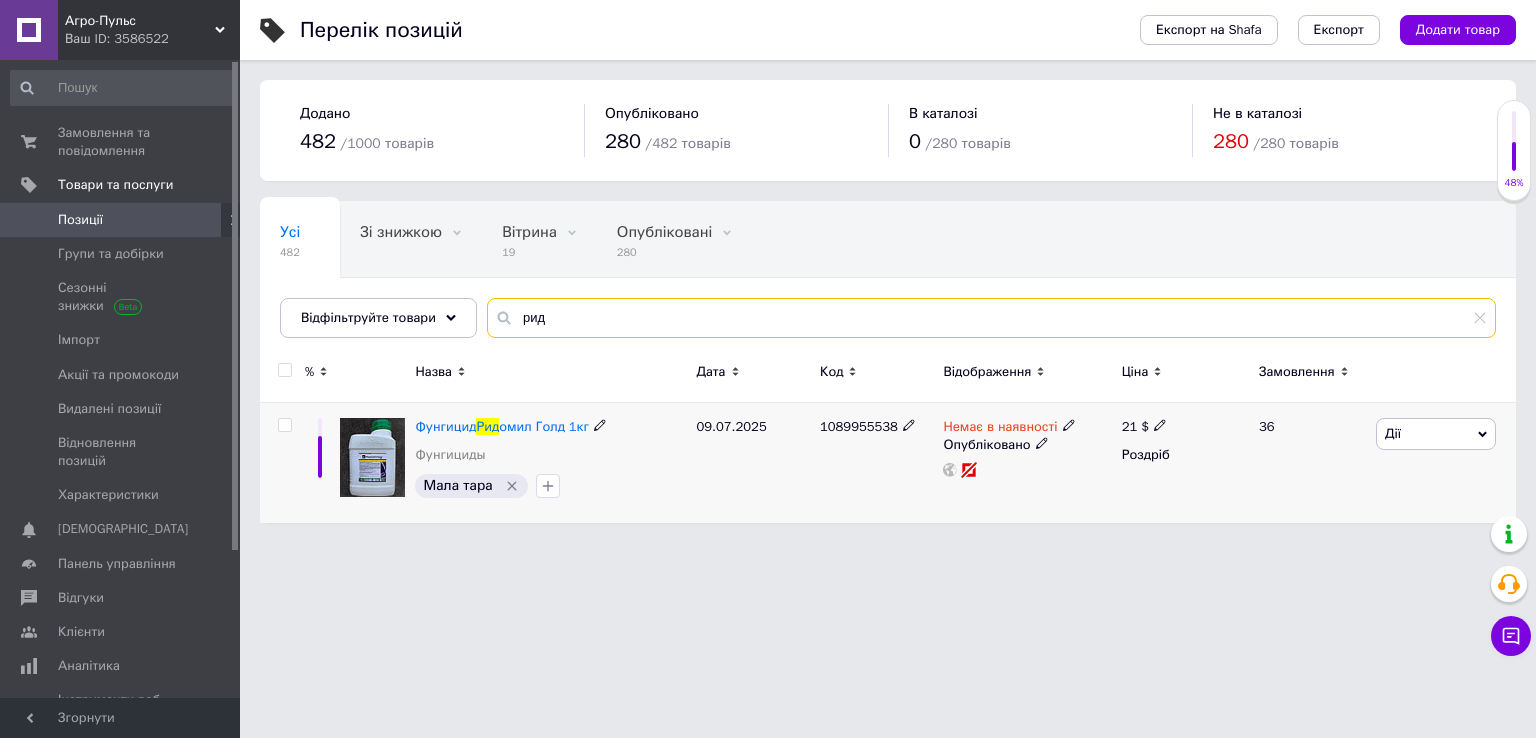type on "рид" 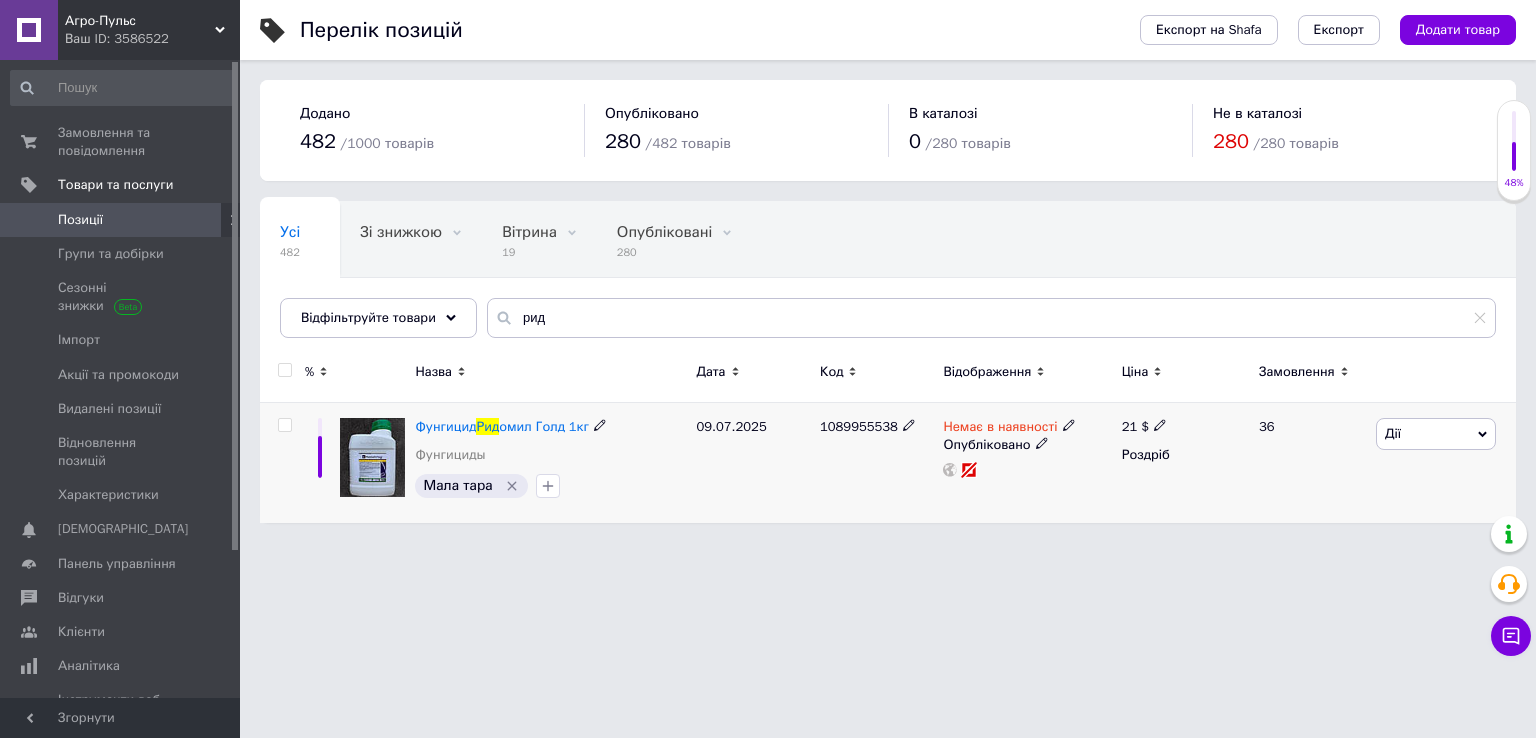 click on "21   $" at bounding box center (1182, 427) 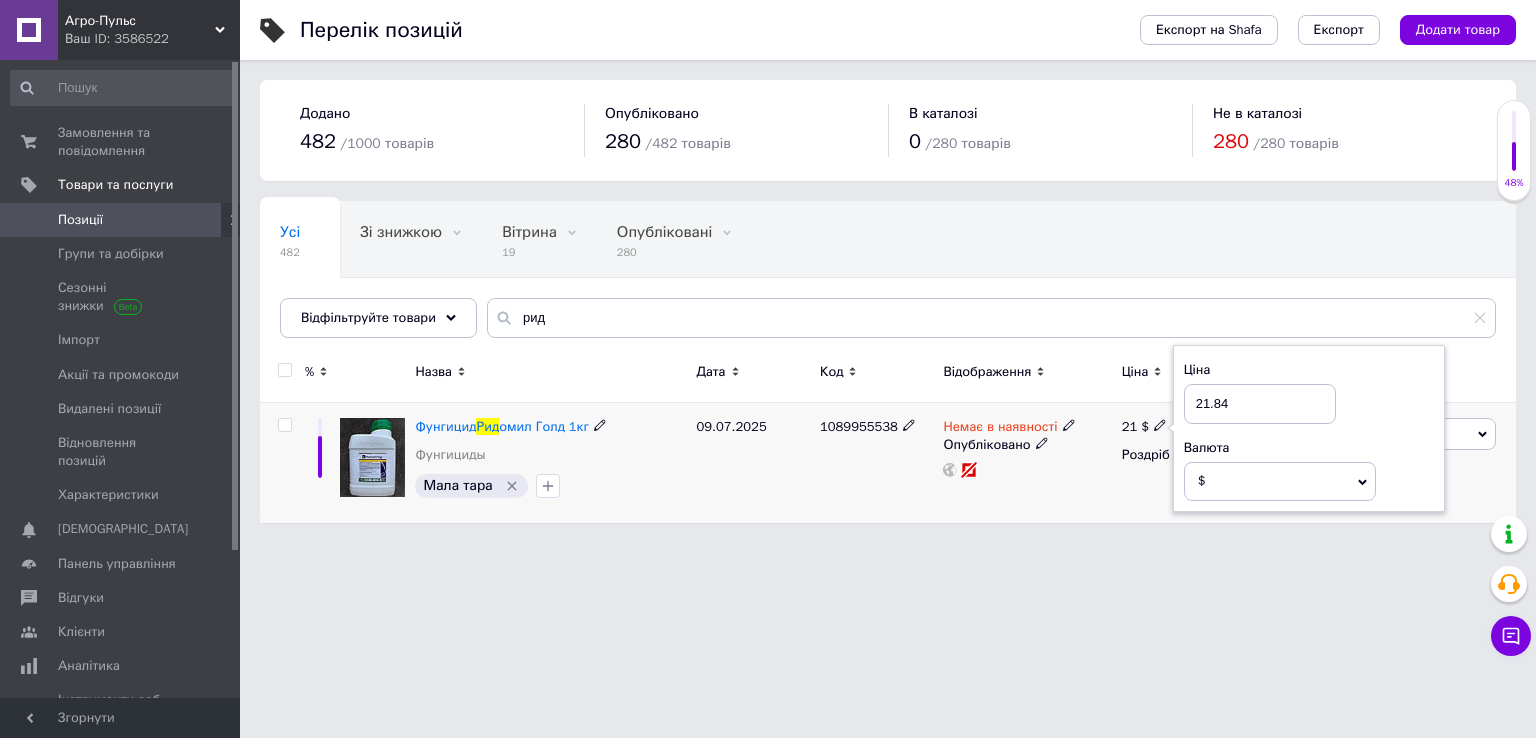 type on "21.84" 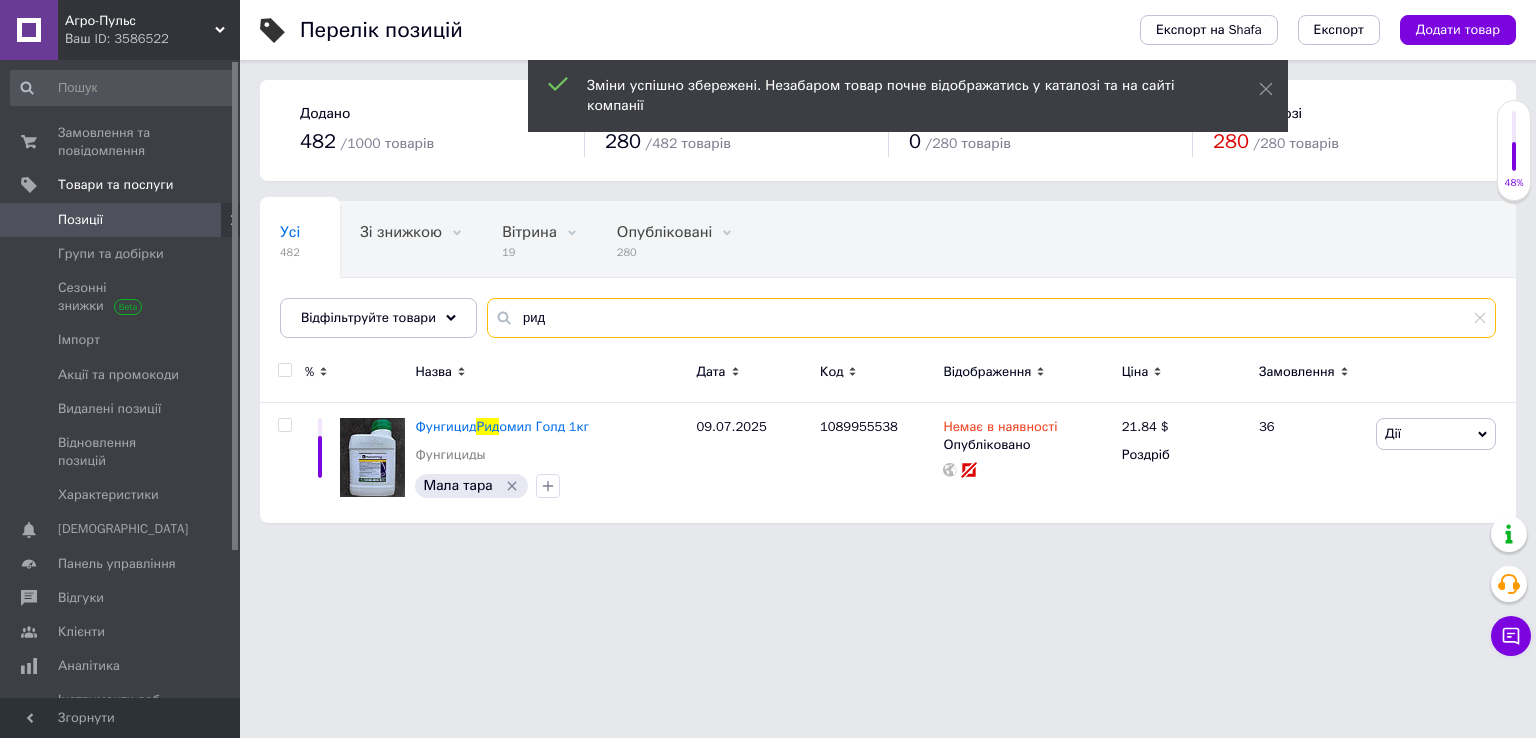 click on "рид" at bounding box center [991, 318] 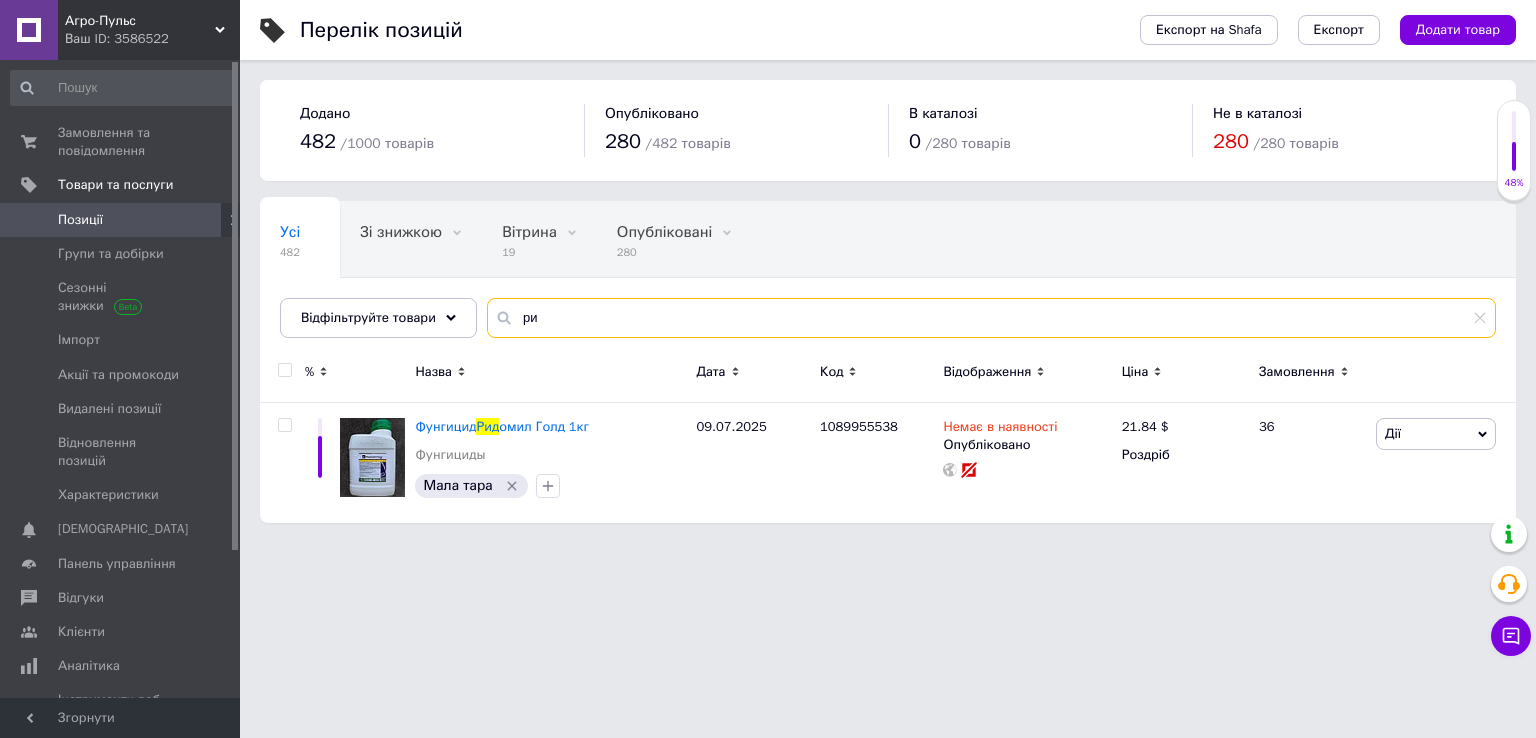 type on "р" 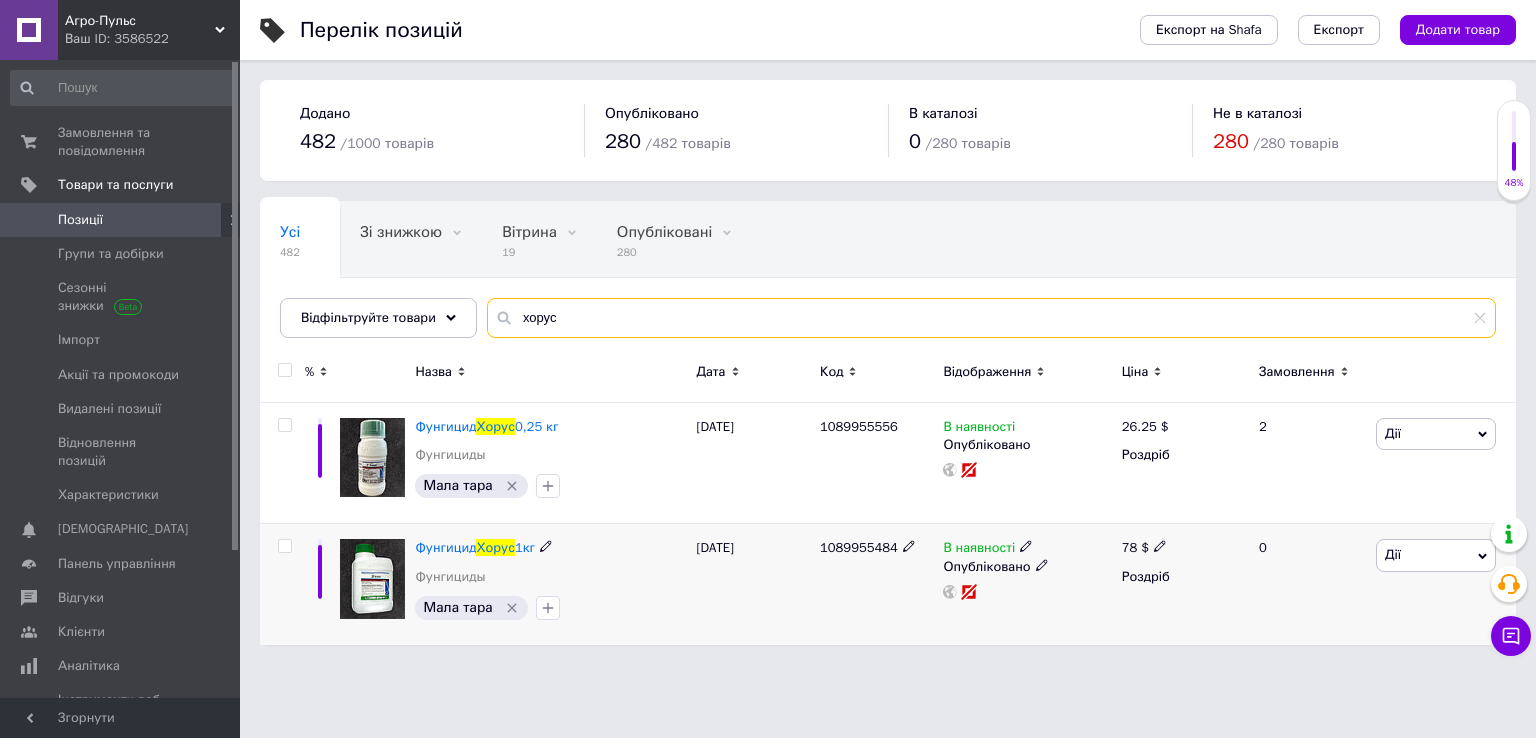 type on "хорус" 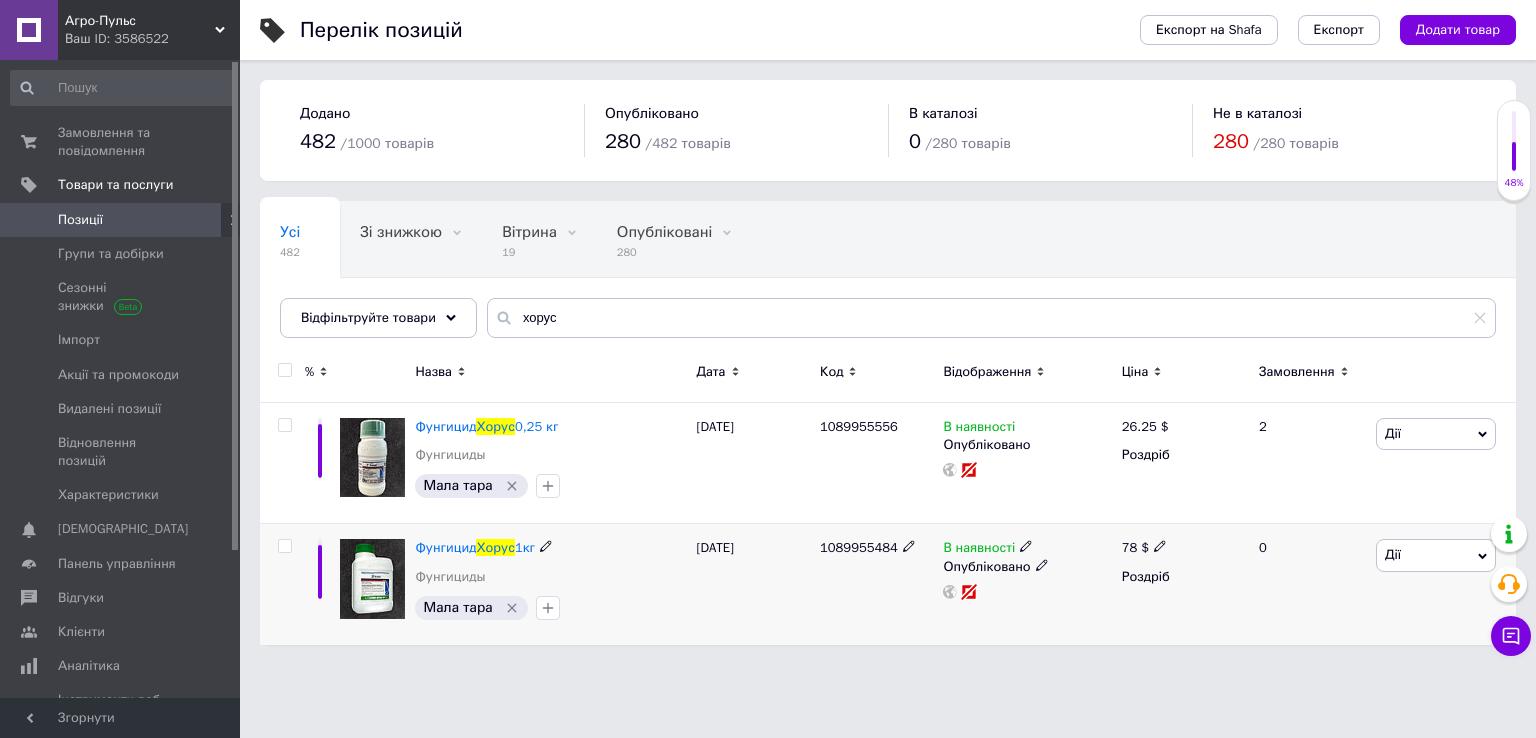 click 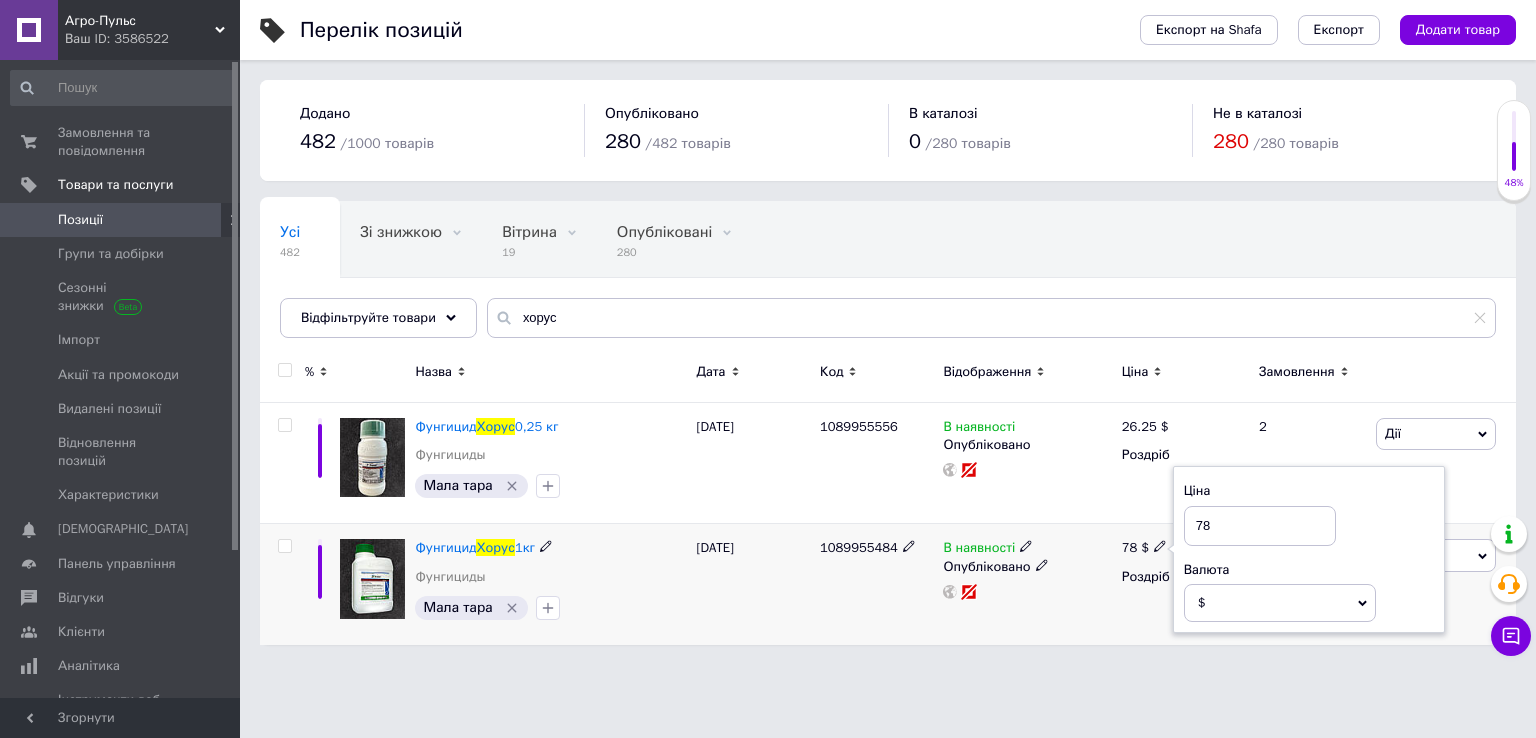 type on "7" 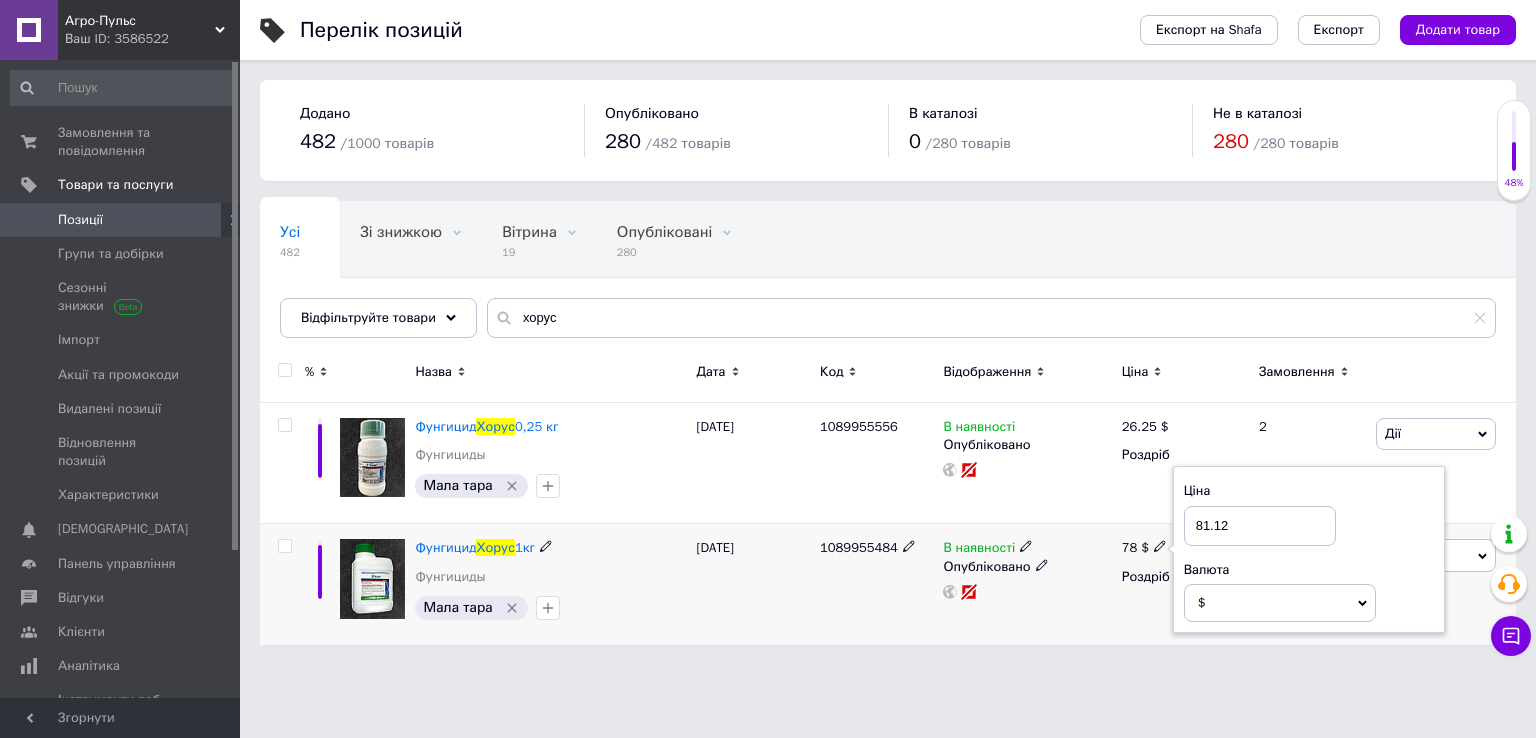 type on "81.12" 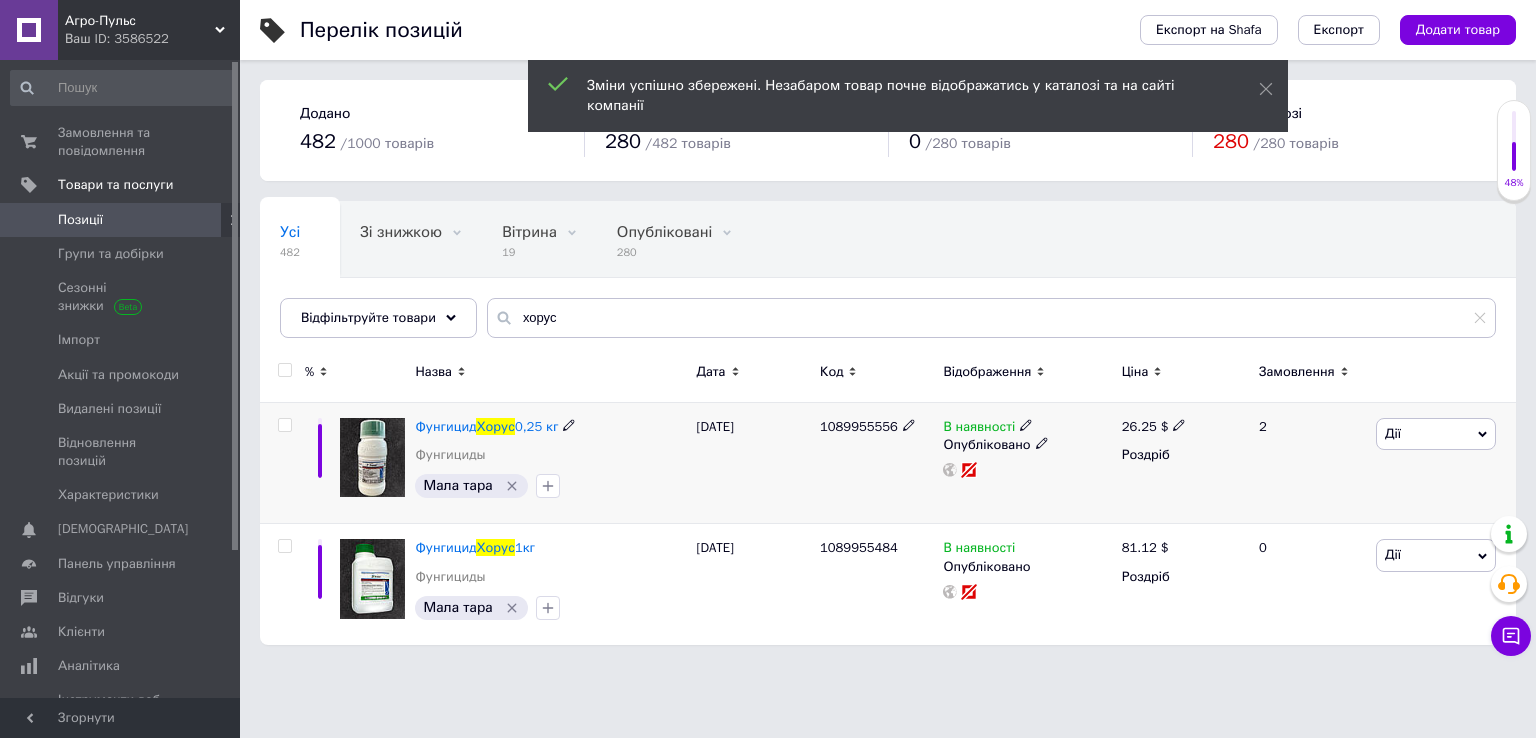 click 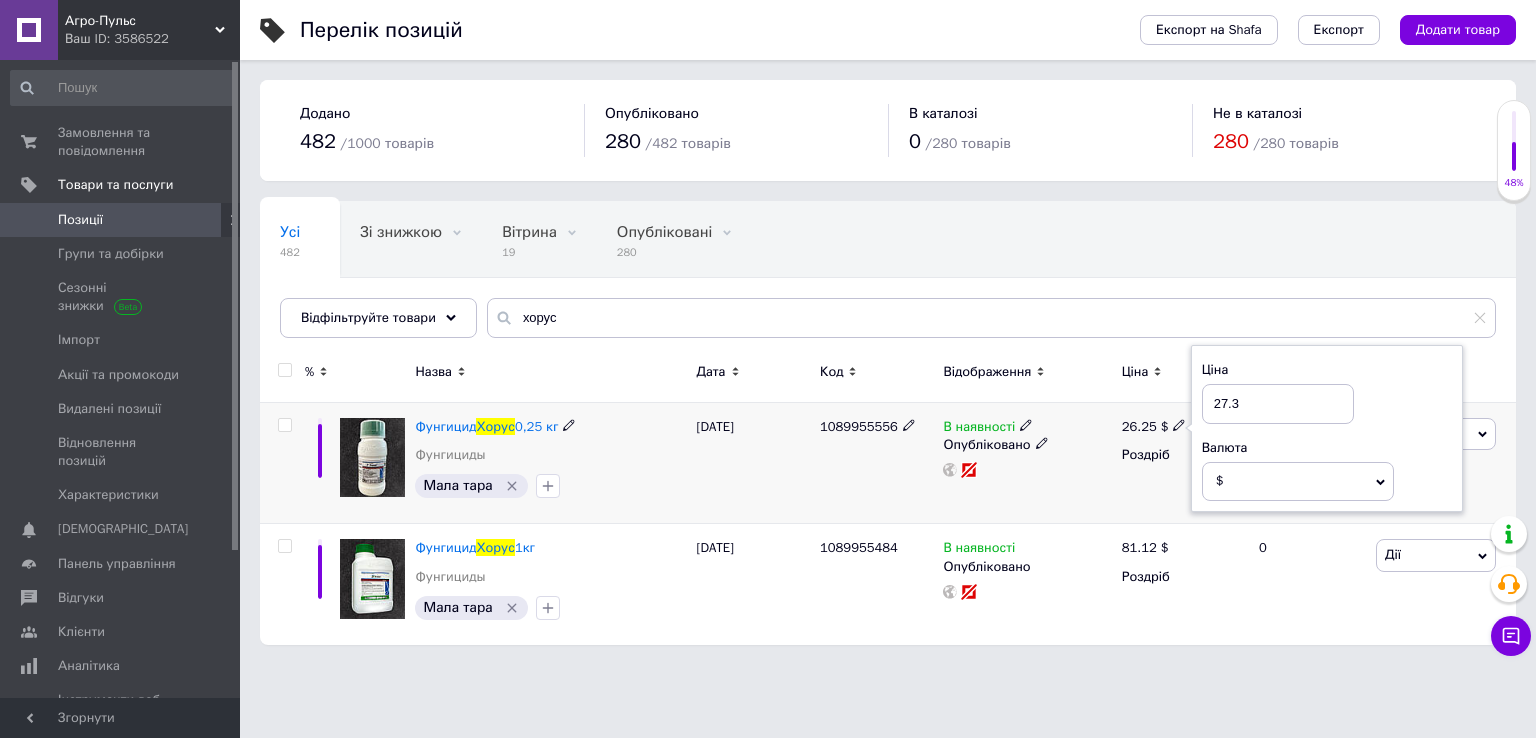 type on "27.3" 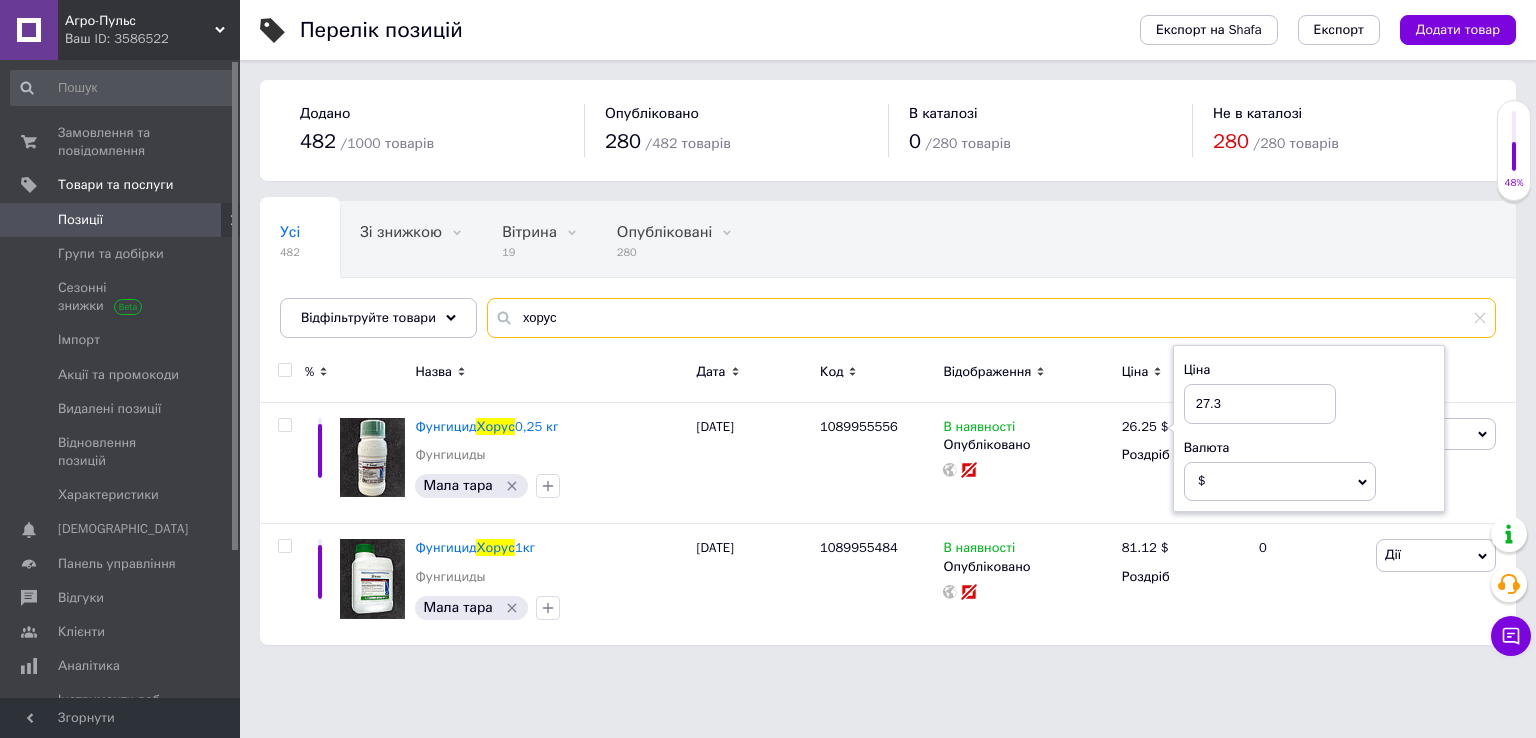 click on "хорус" at bounding box center (991, 318) 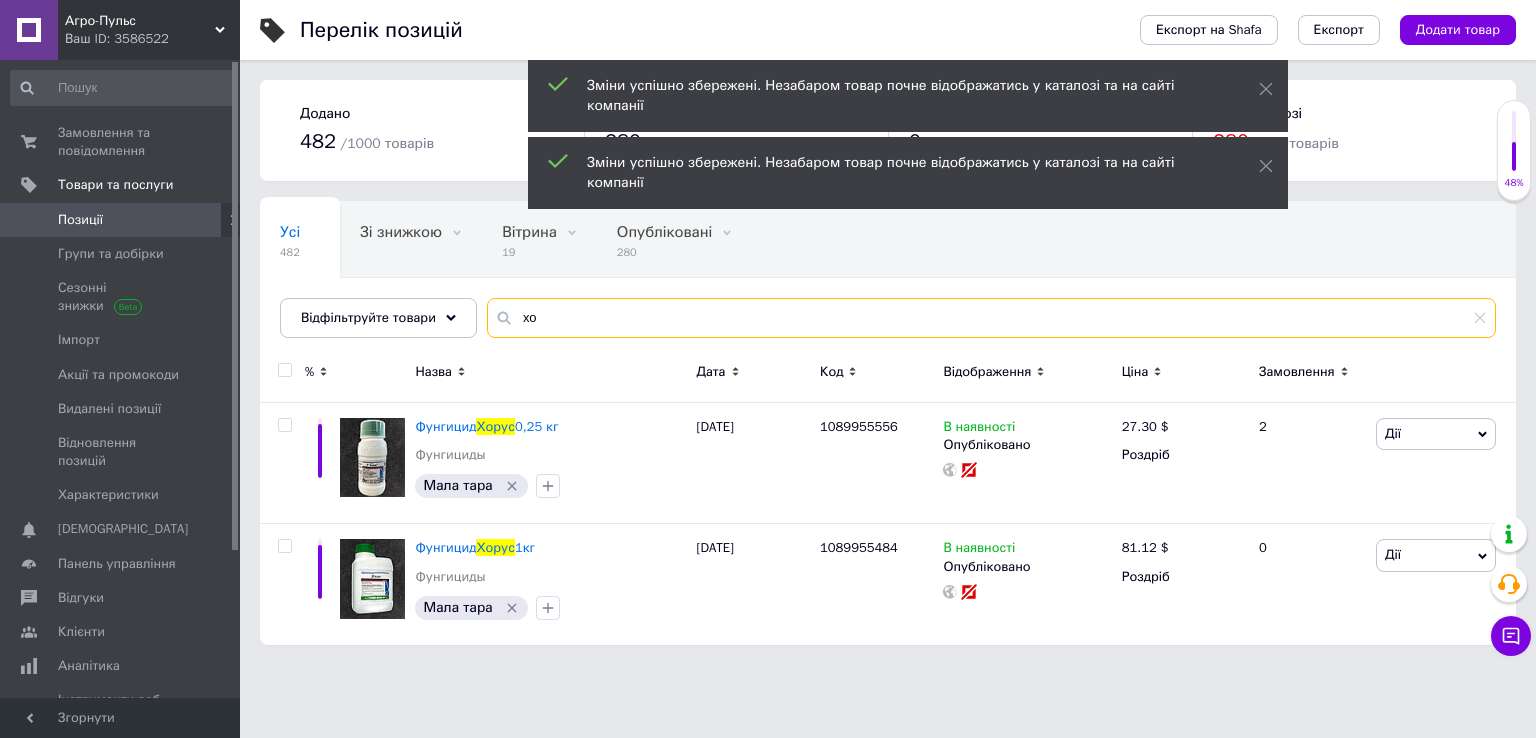 type on "х" 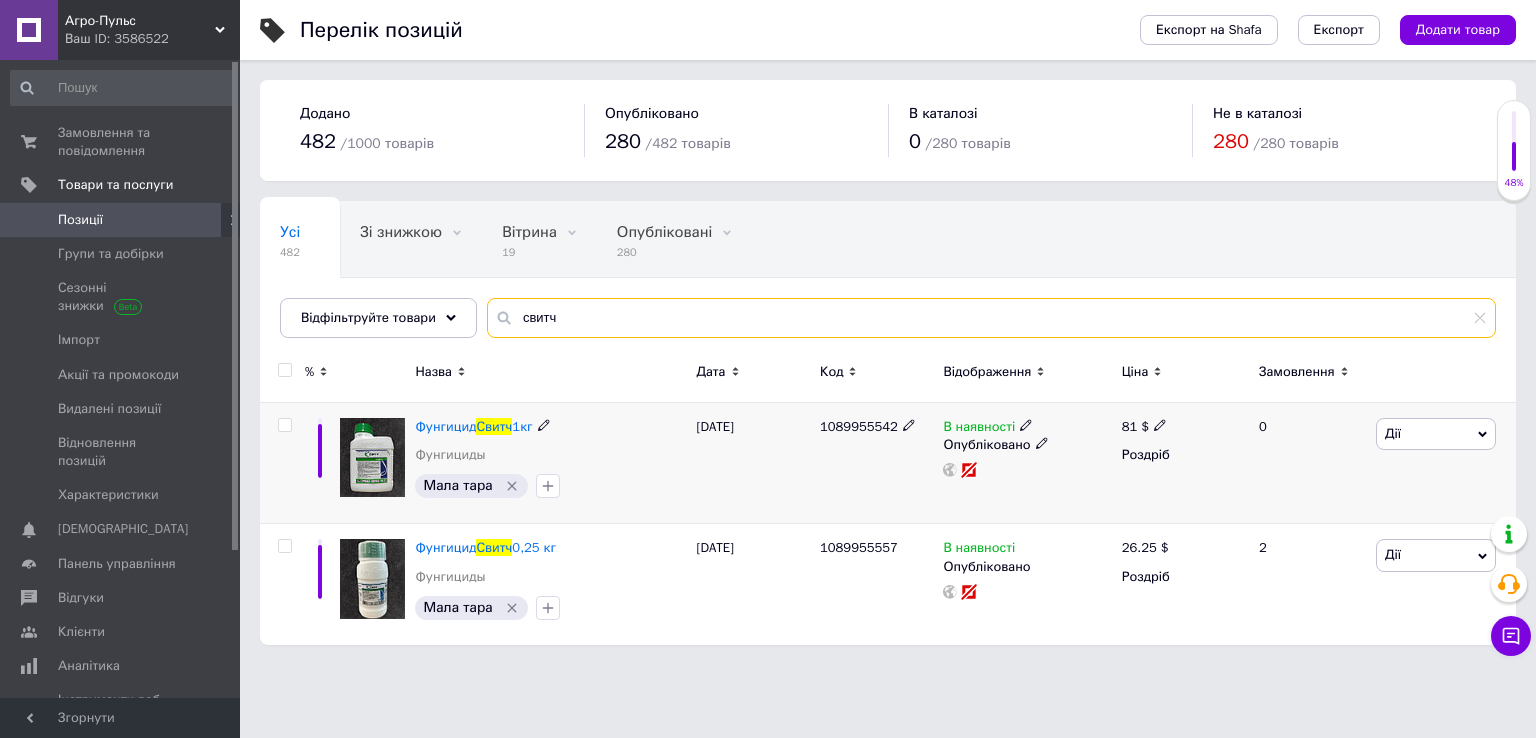 type on "свитч" 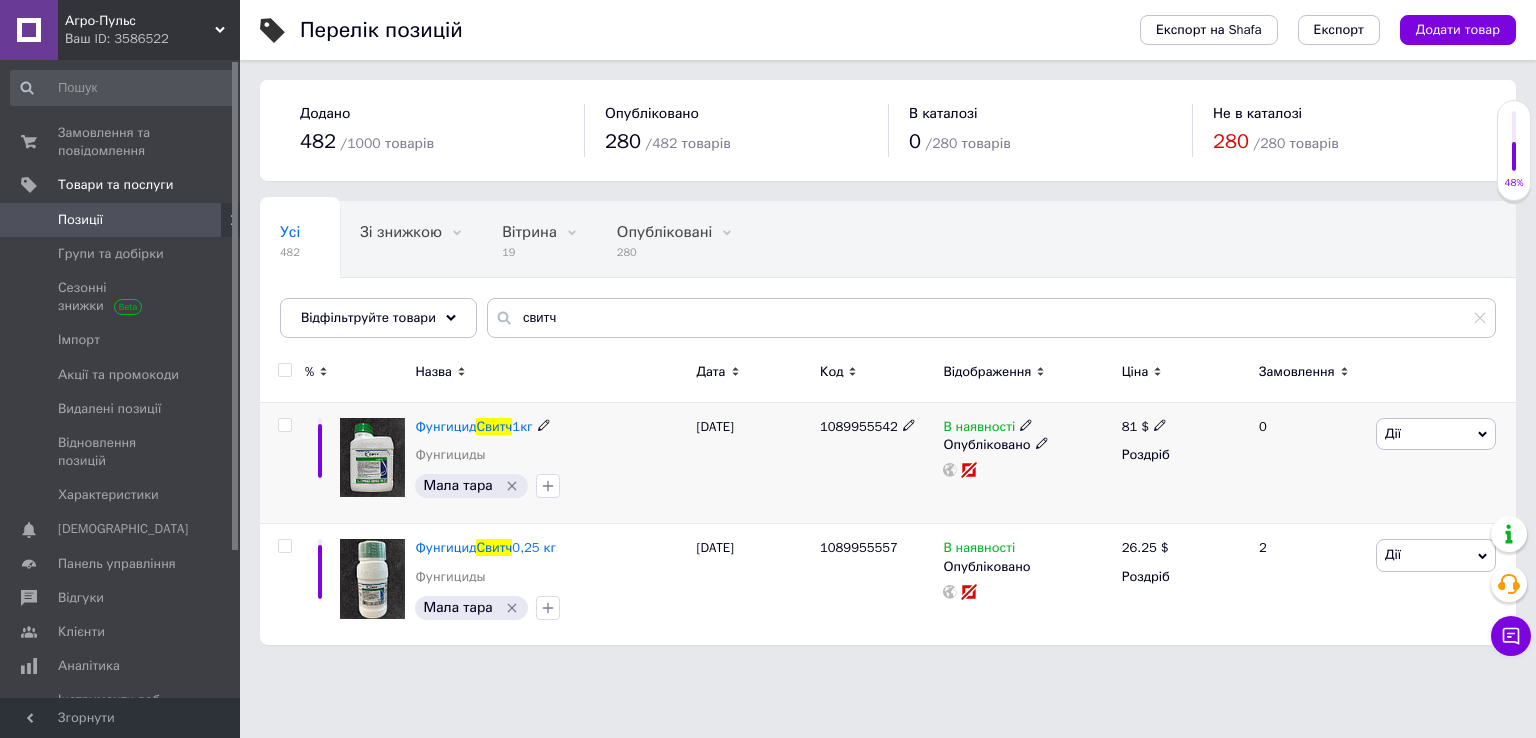 click 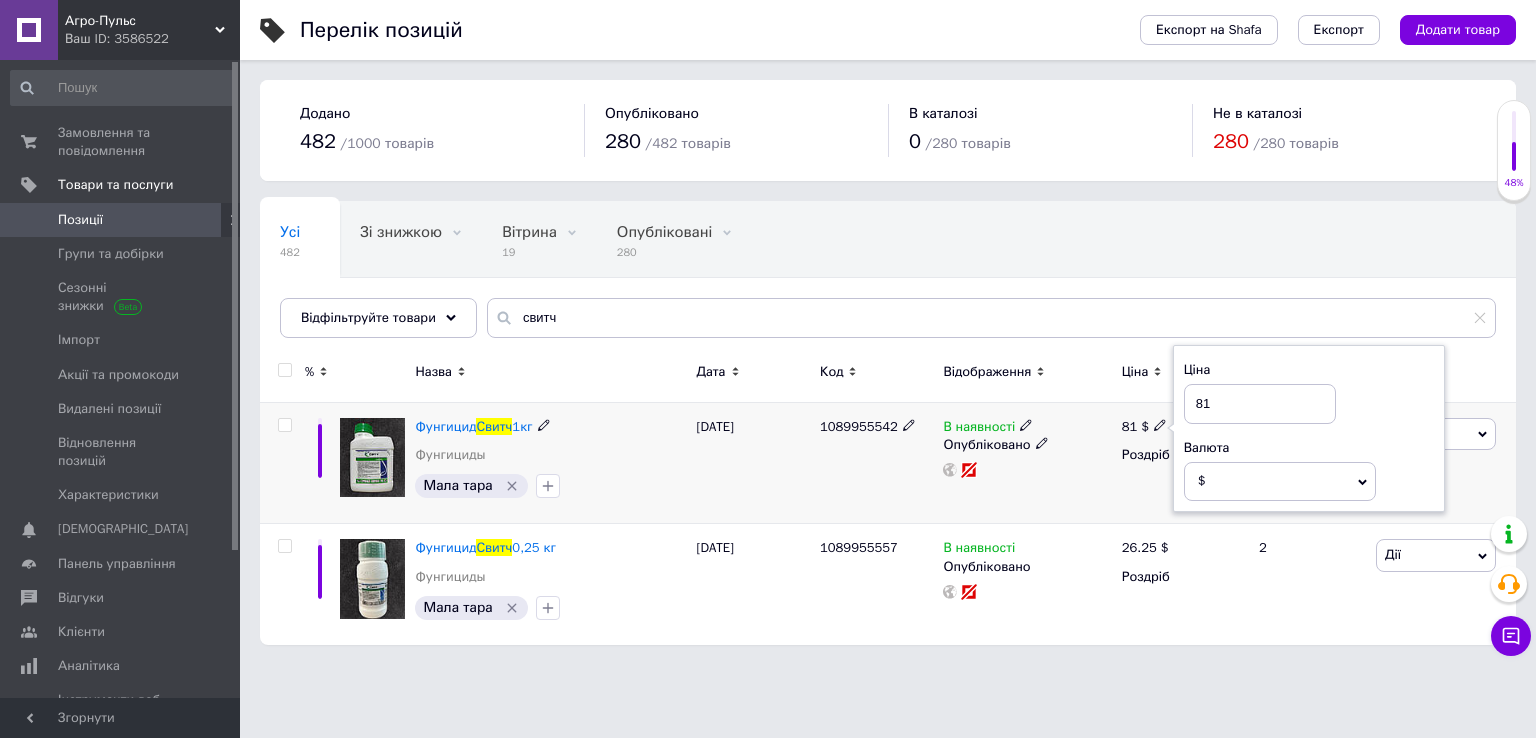 type on "8" 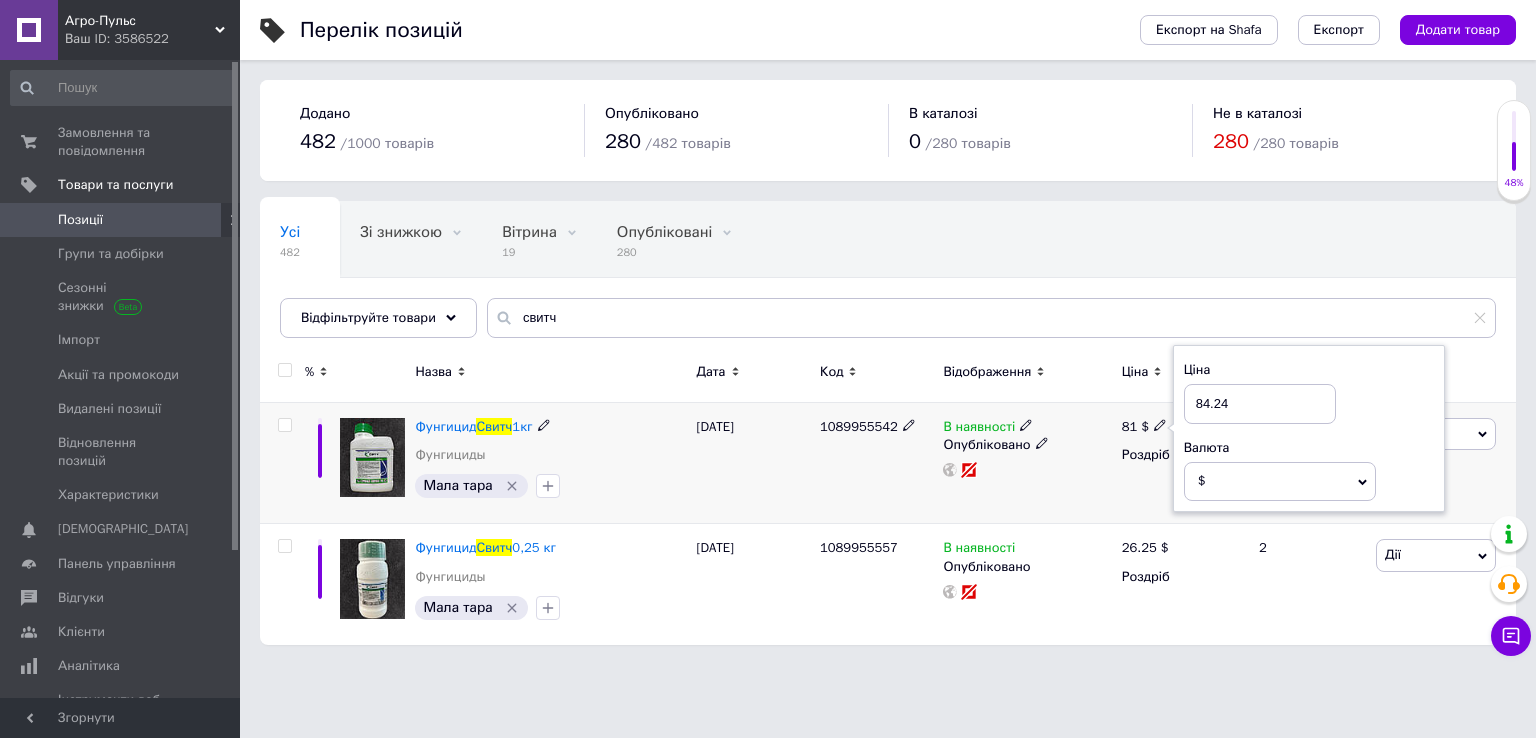 type on "84.24" 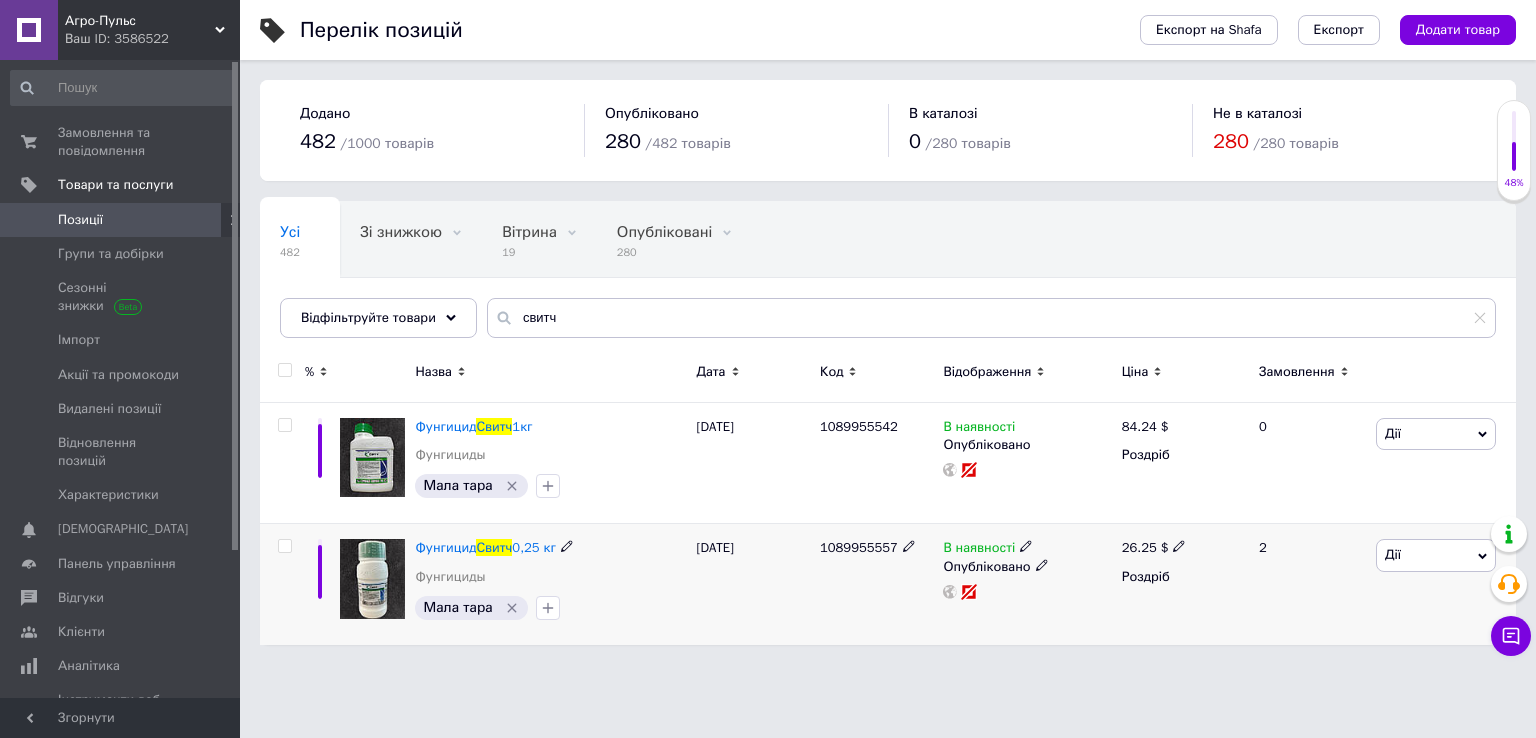click 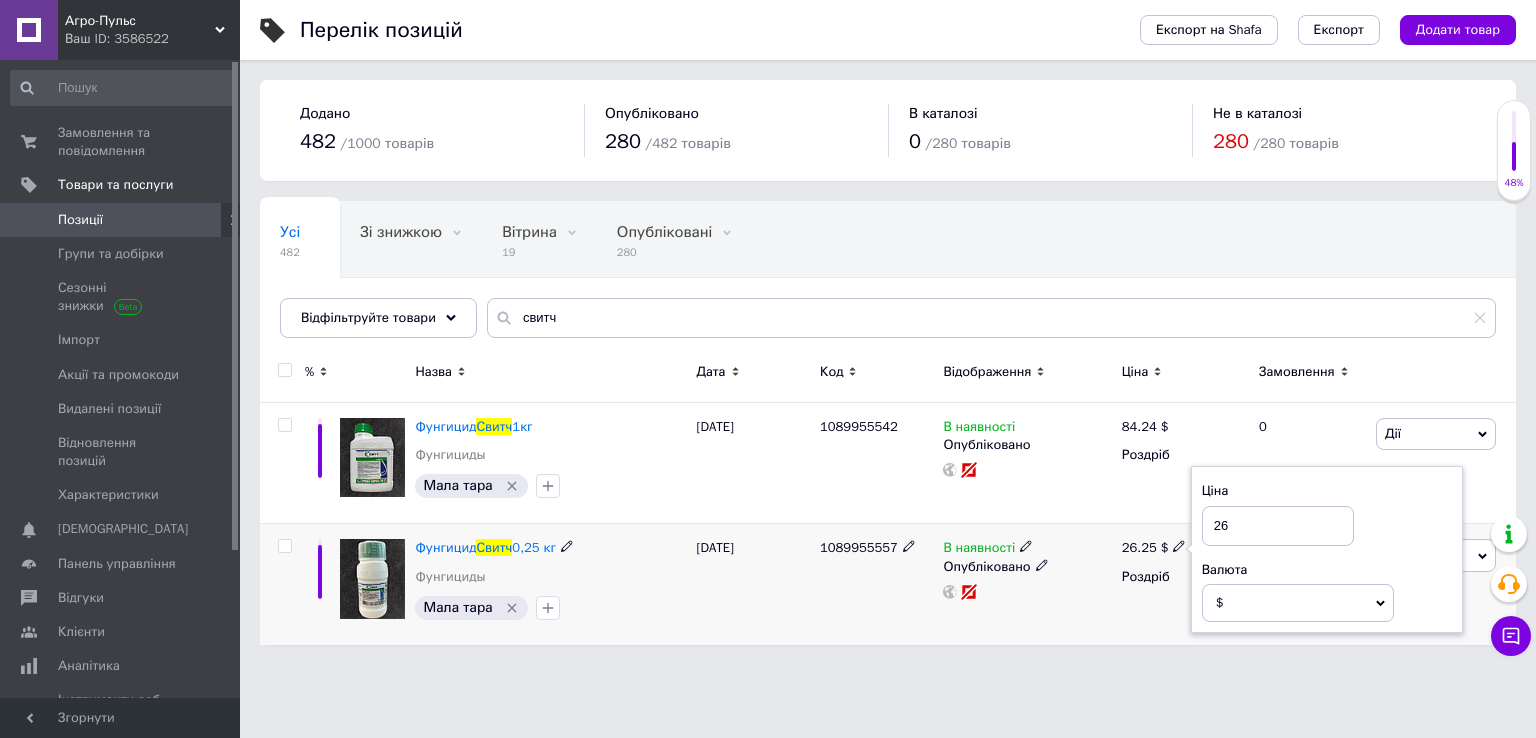 type on "2" 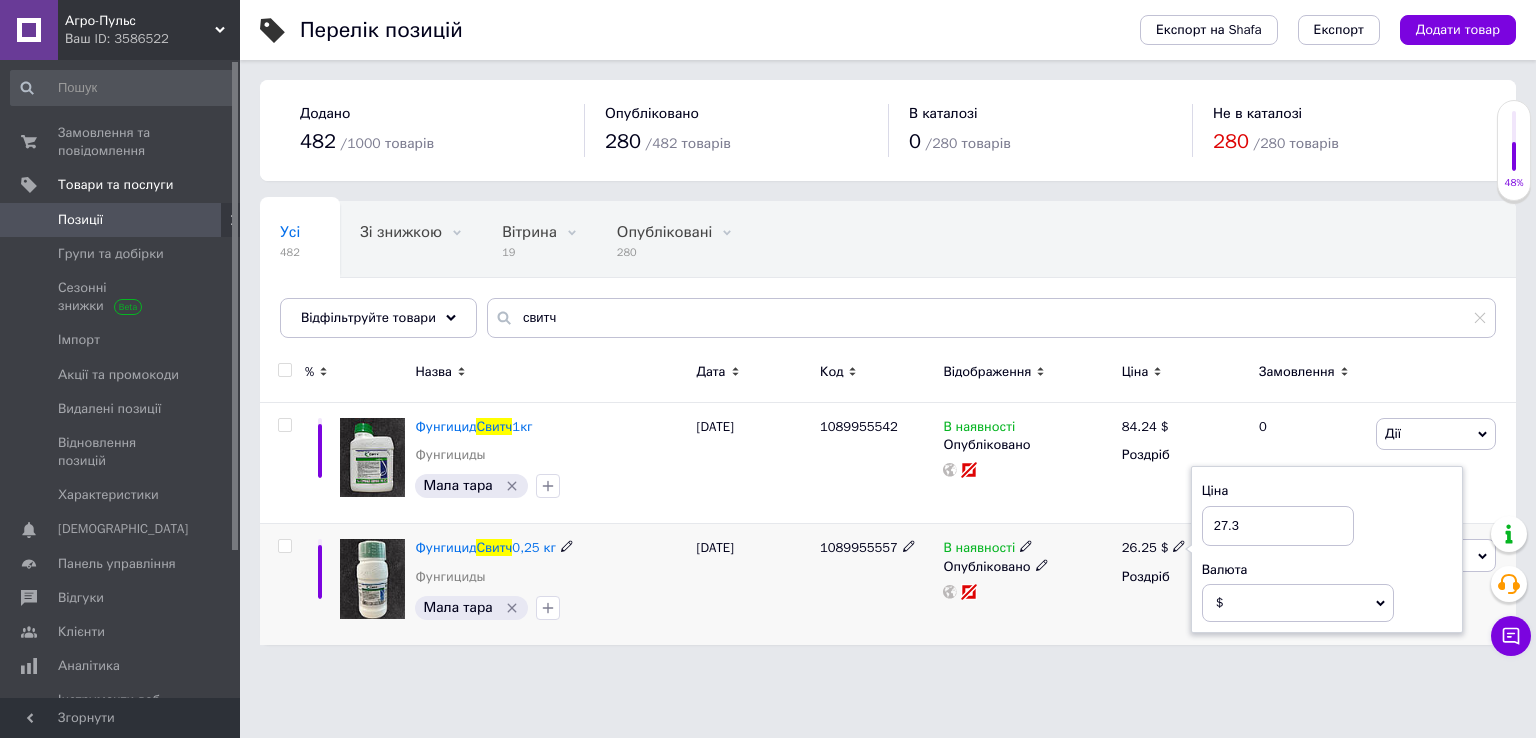 type on "27.3" 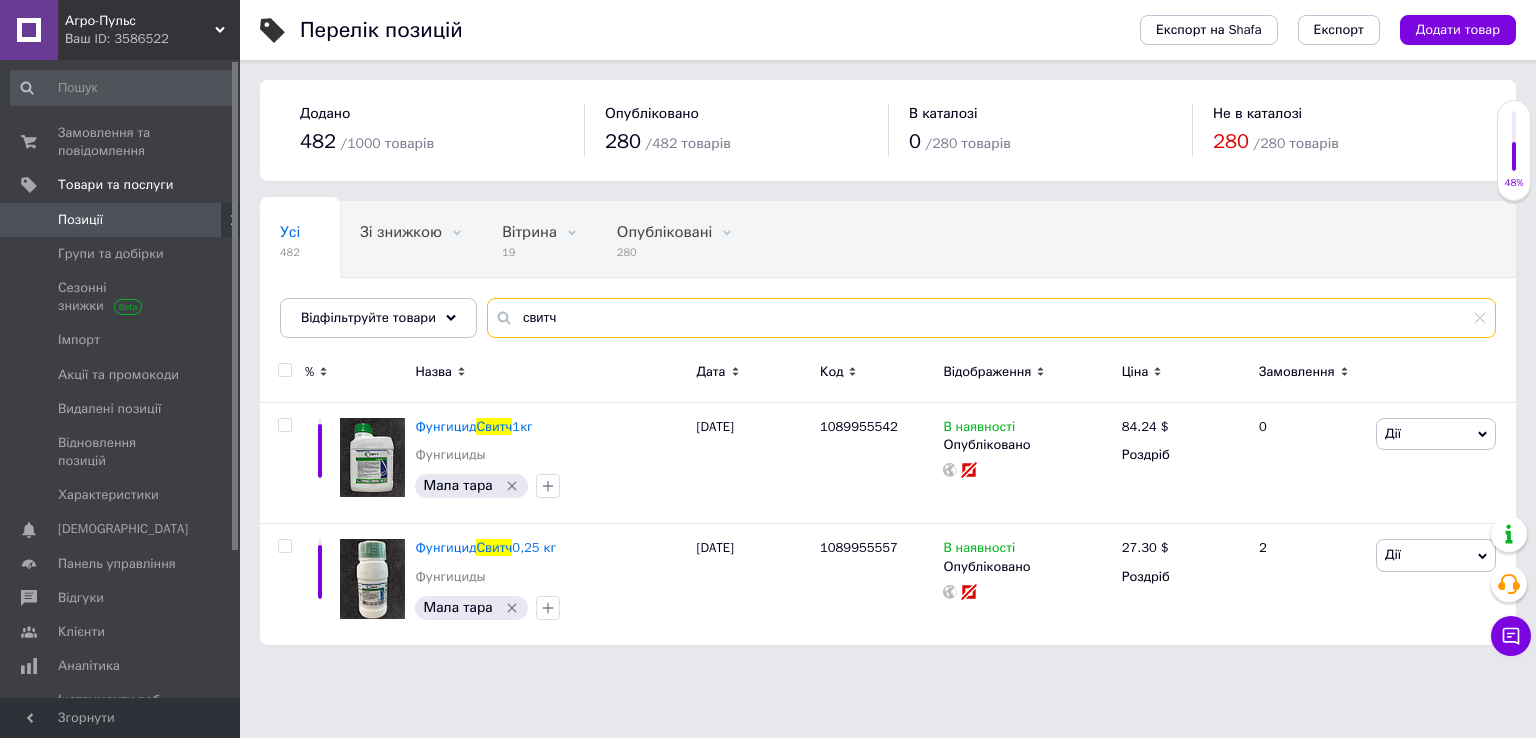 click on "свитч" at bounding box center [991, 318] 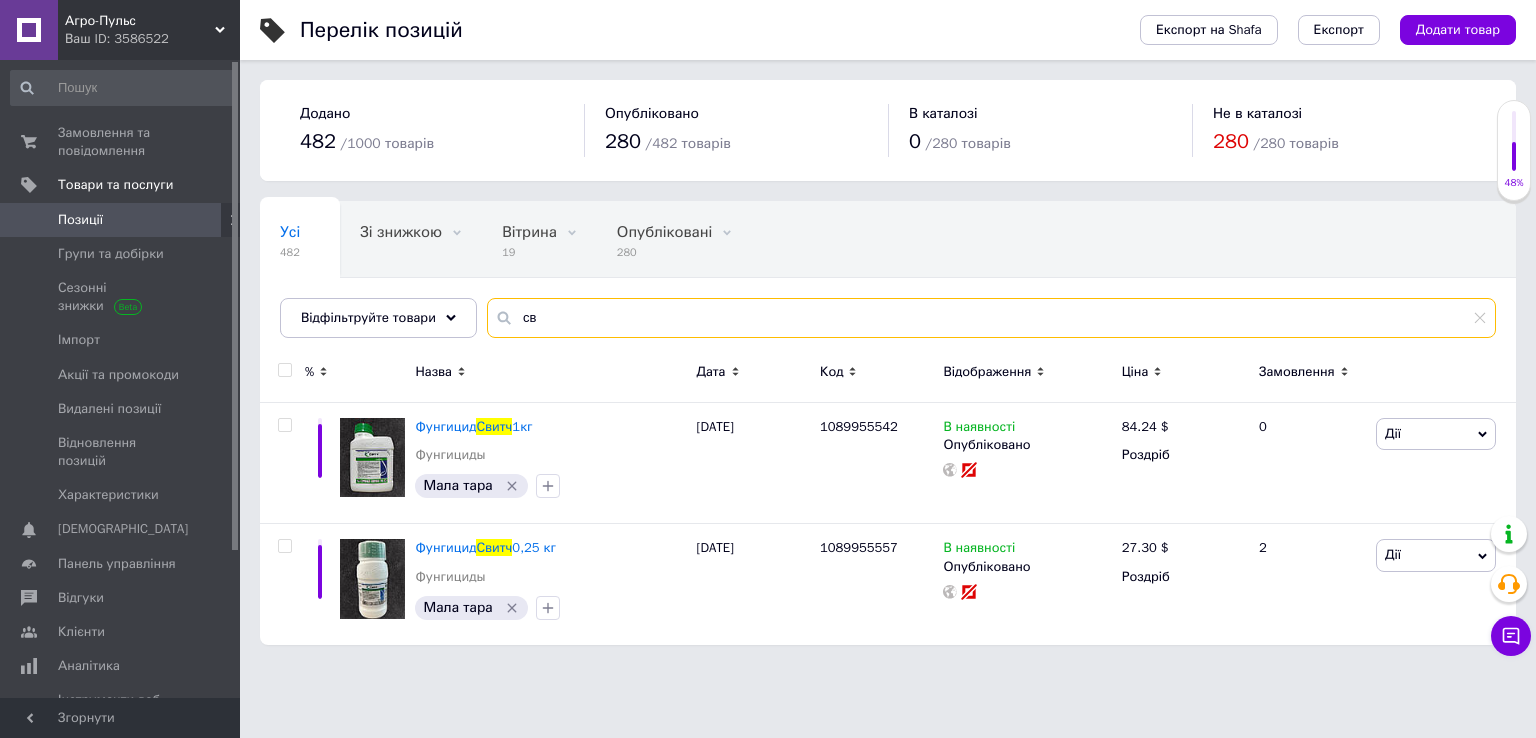 type on "с" 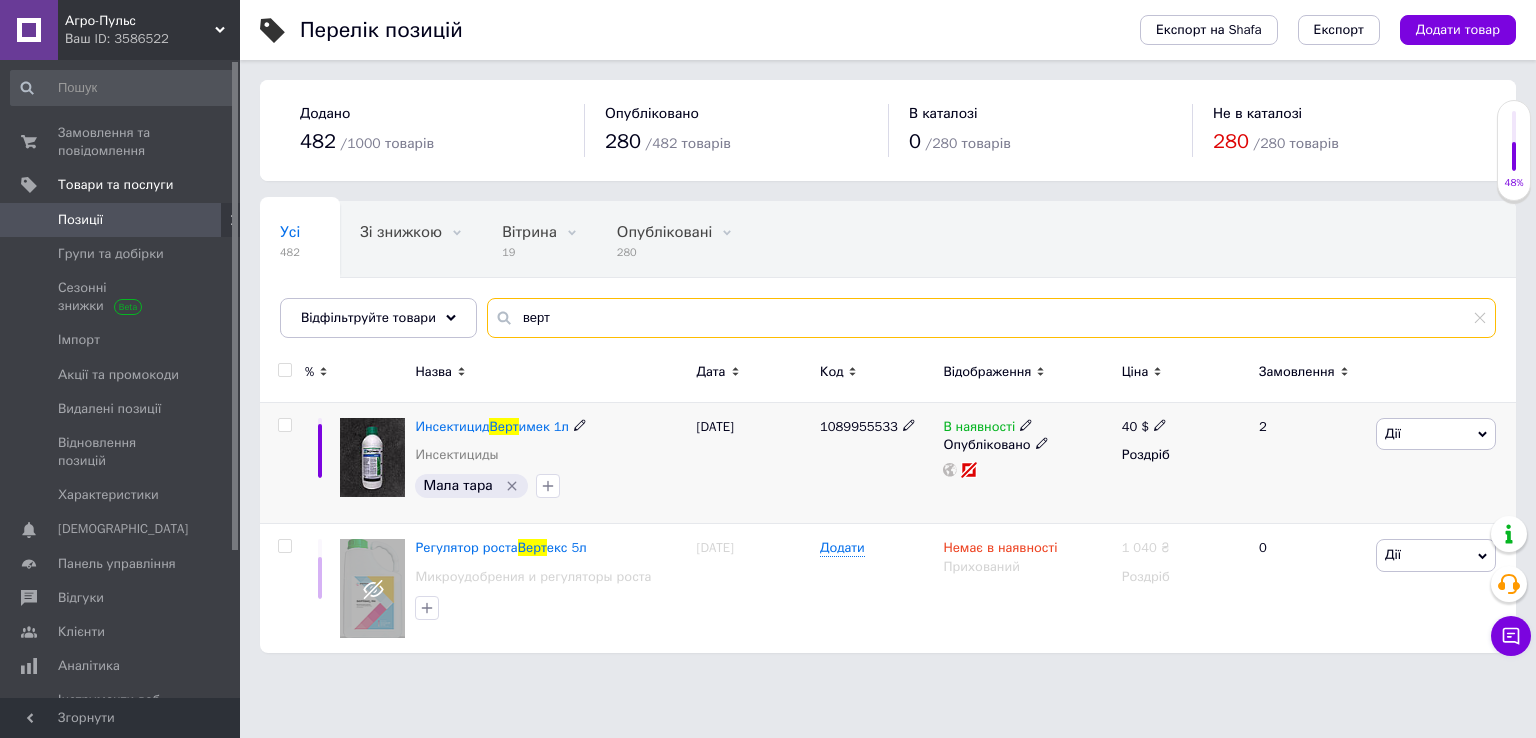 type on "верт" 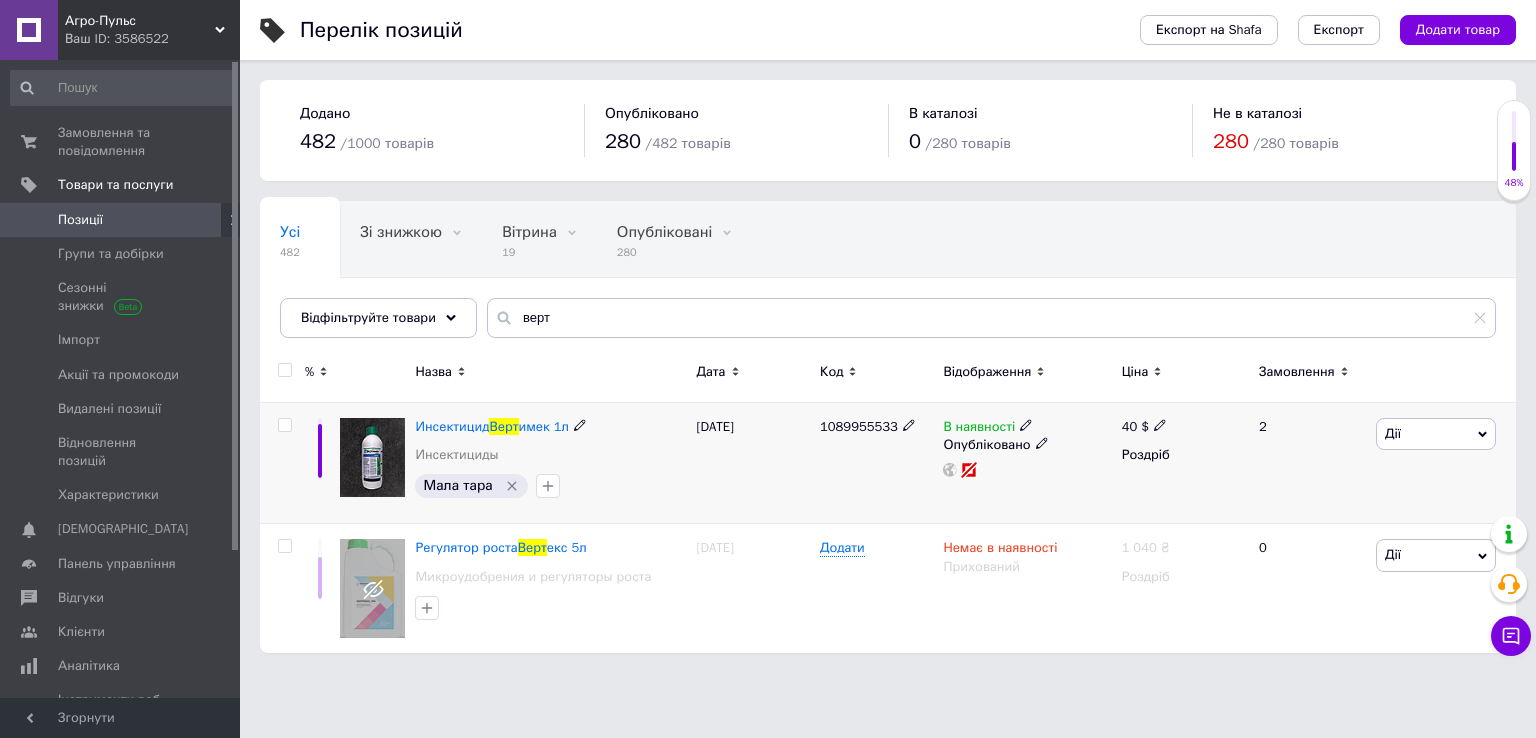 click 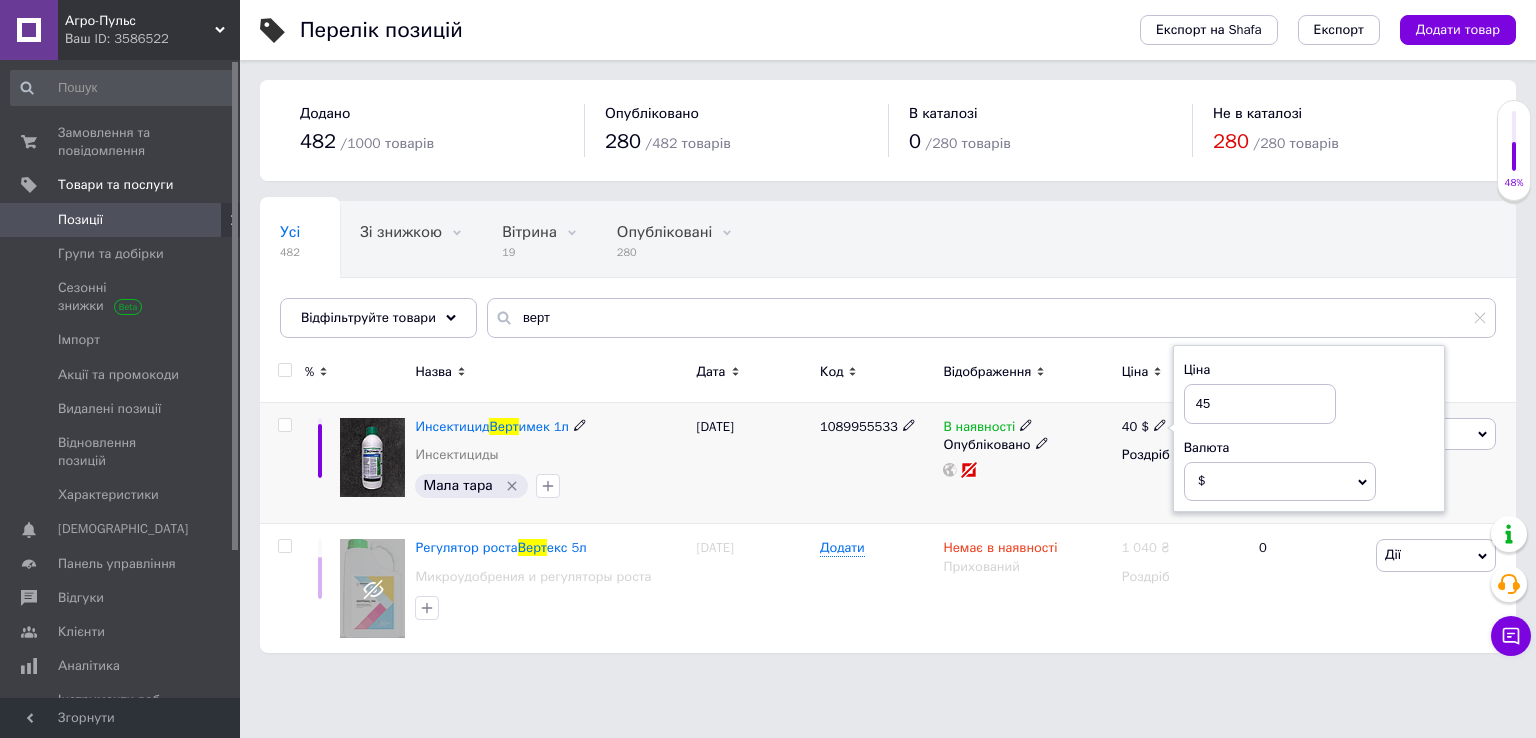 type on "45" 